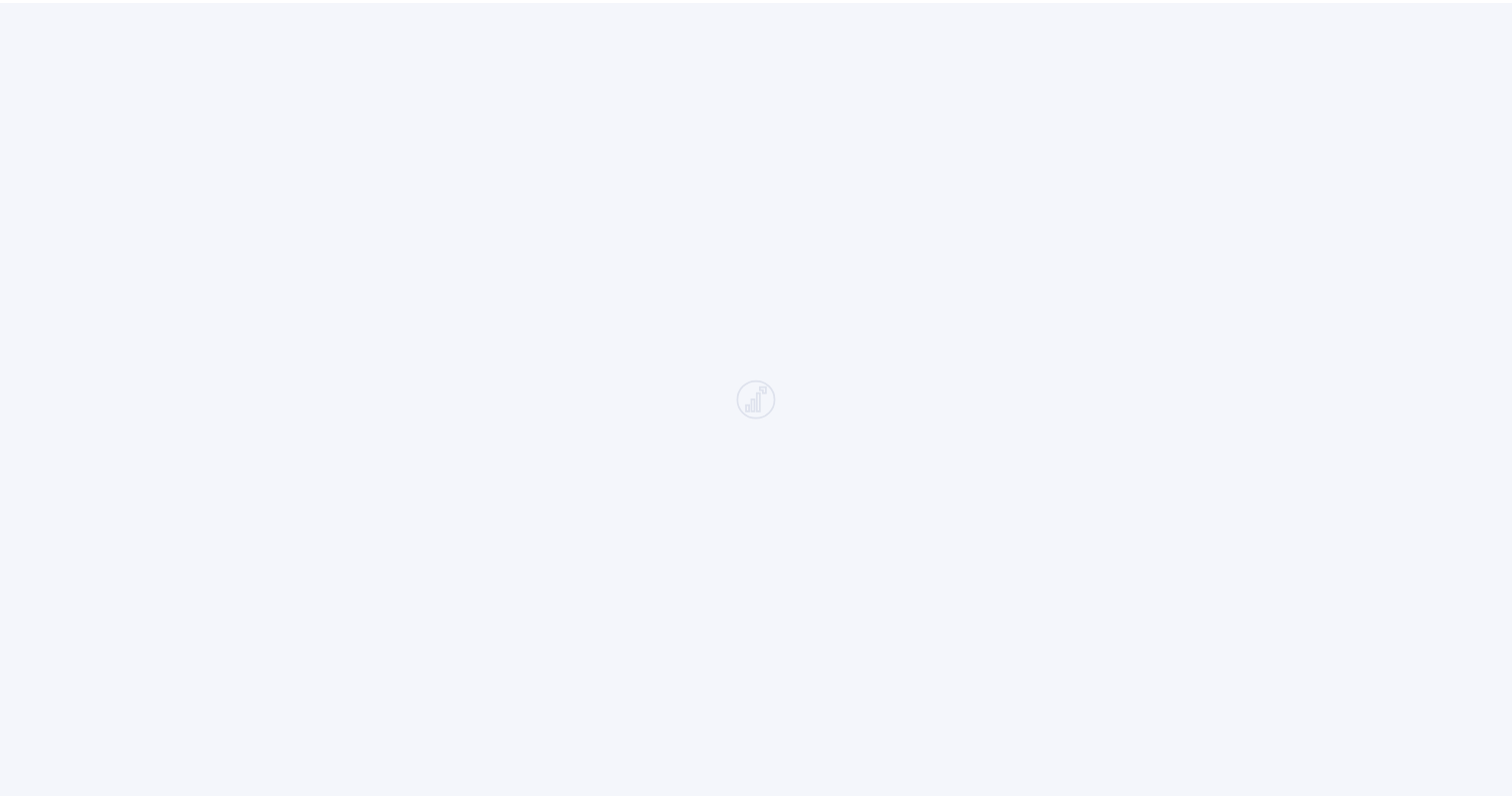 scroll, scrollTop: 0, scrollLeft: 0, axis: both 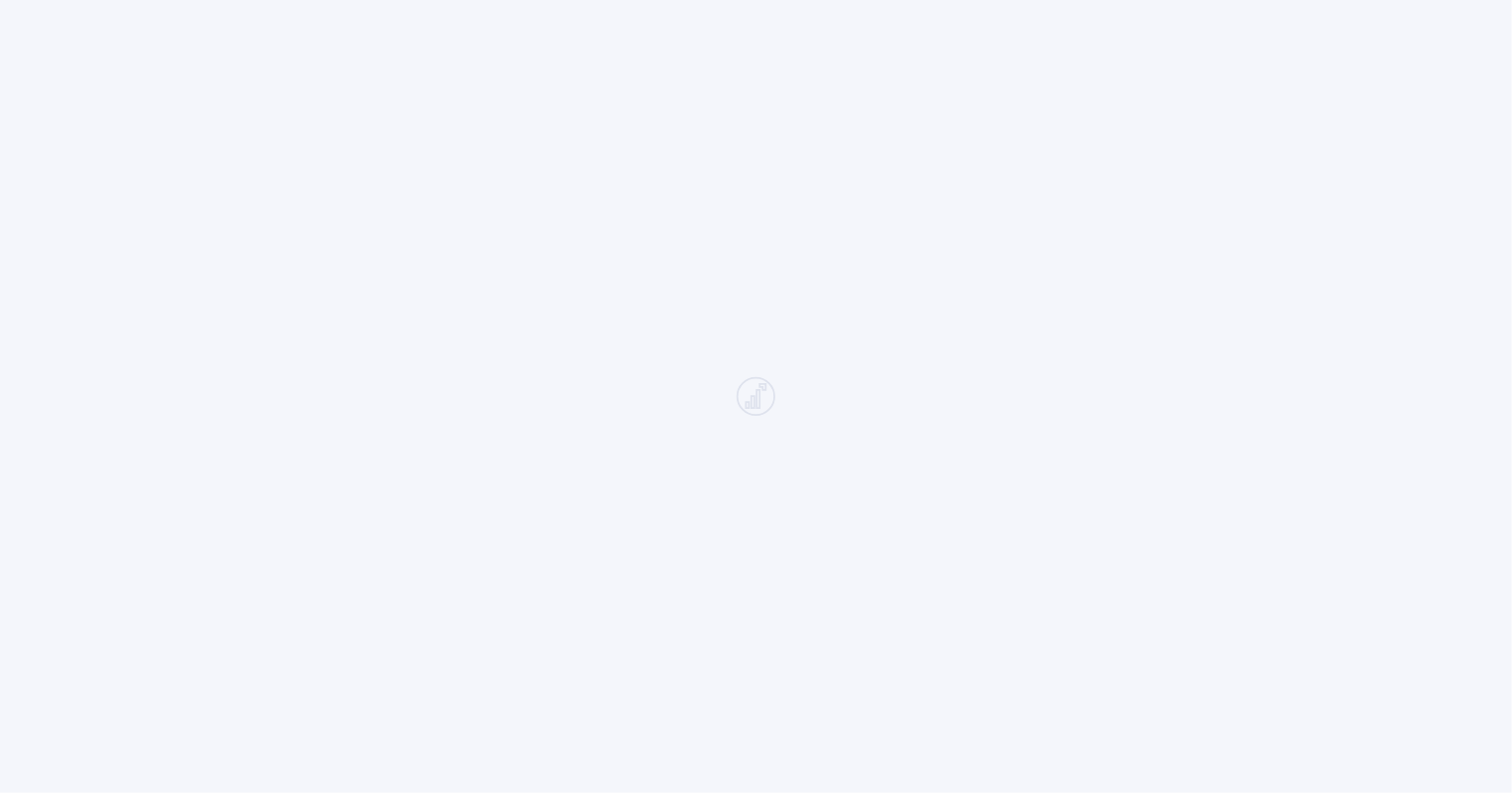 click 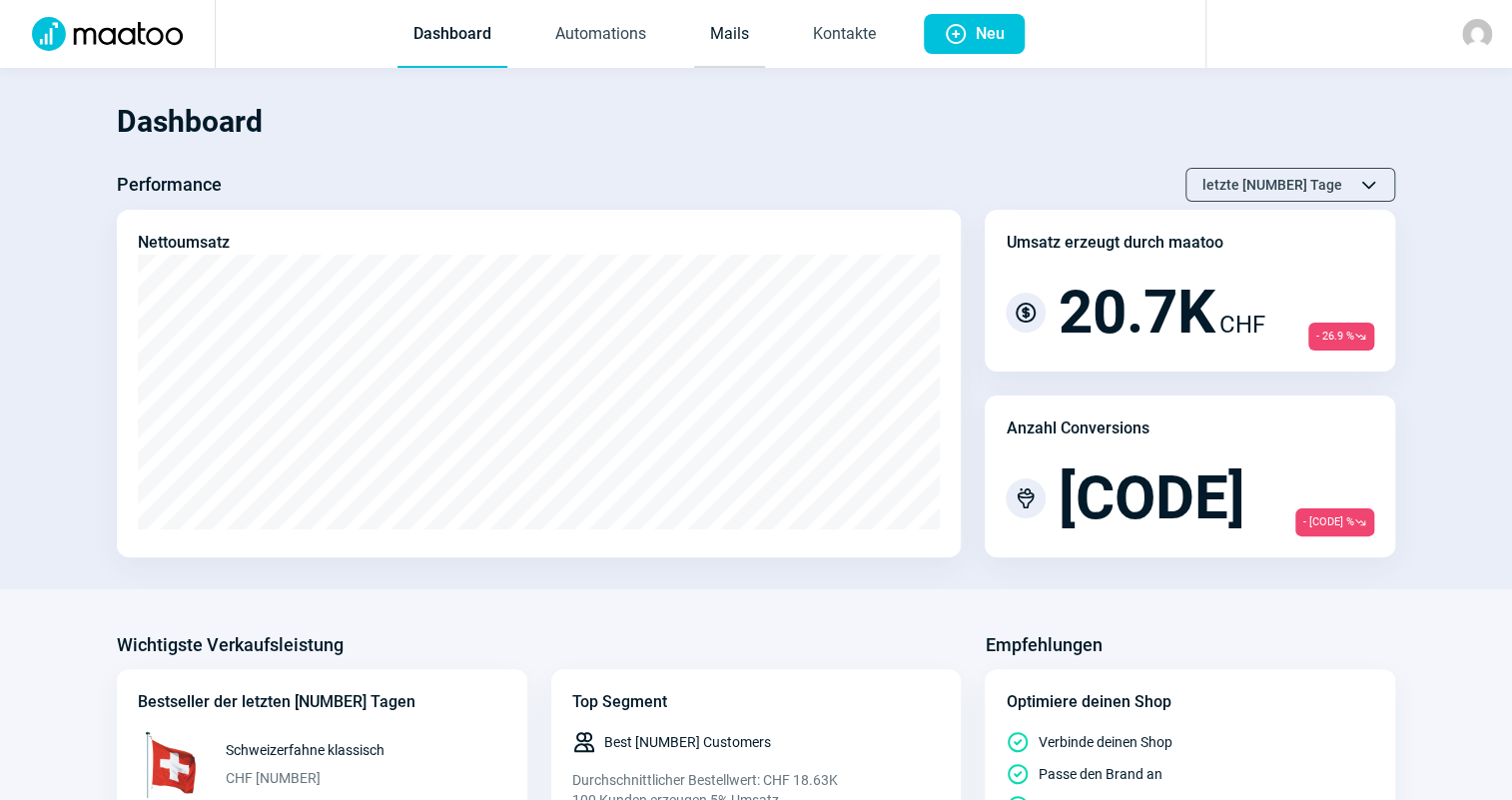 click on "Mails" 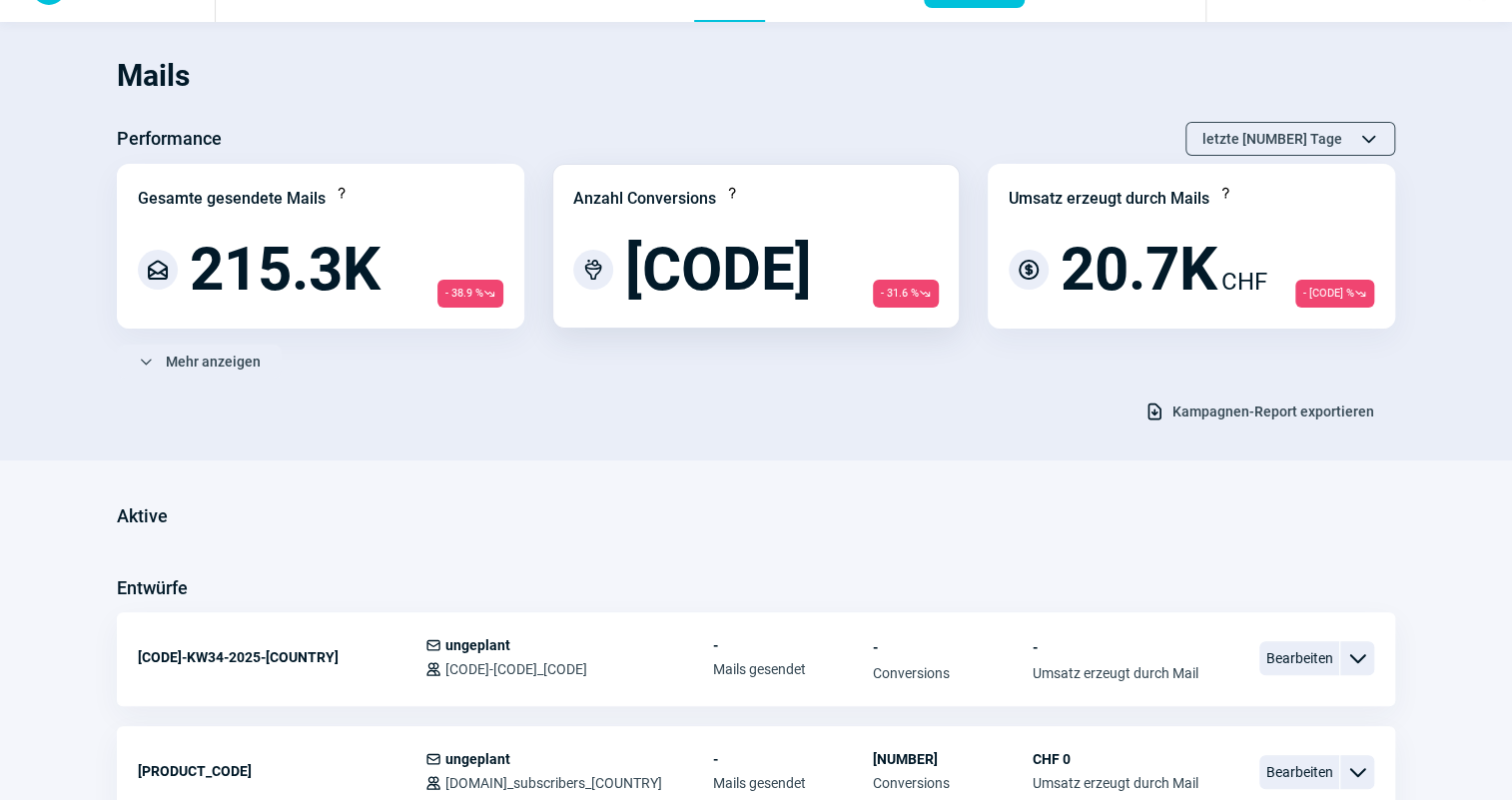 scroll, scrollTop: 181, scrollLeft: 0, axis: vertical 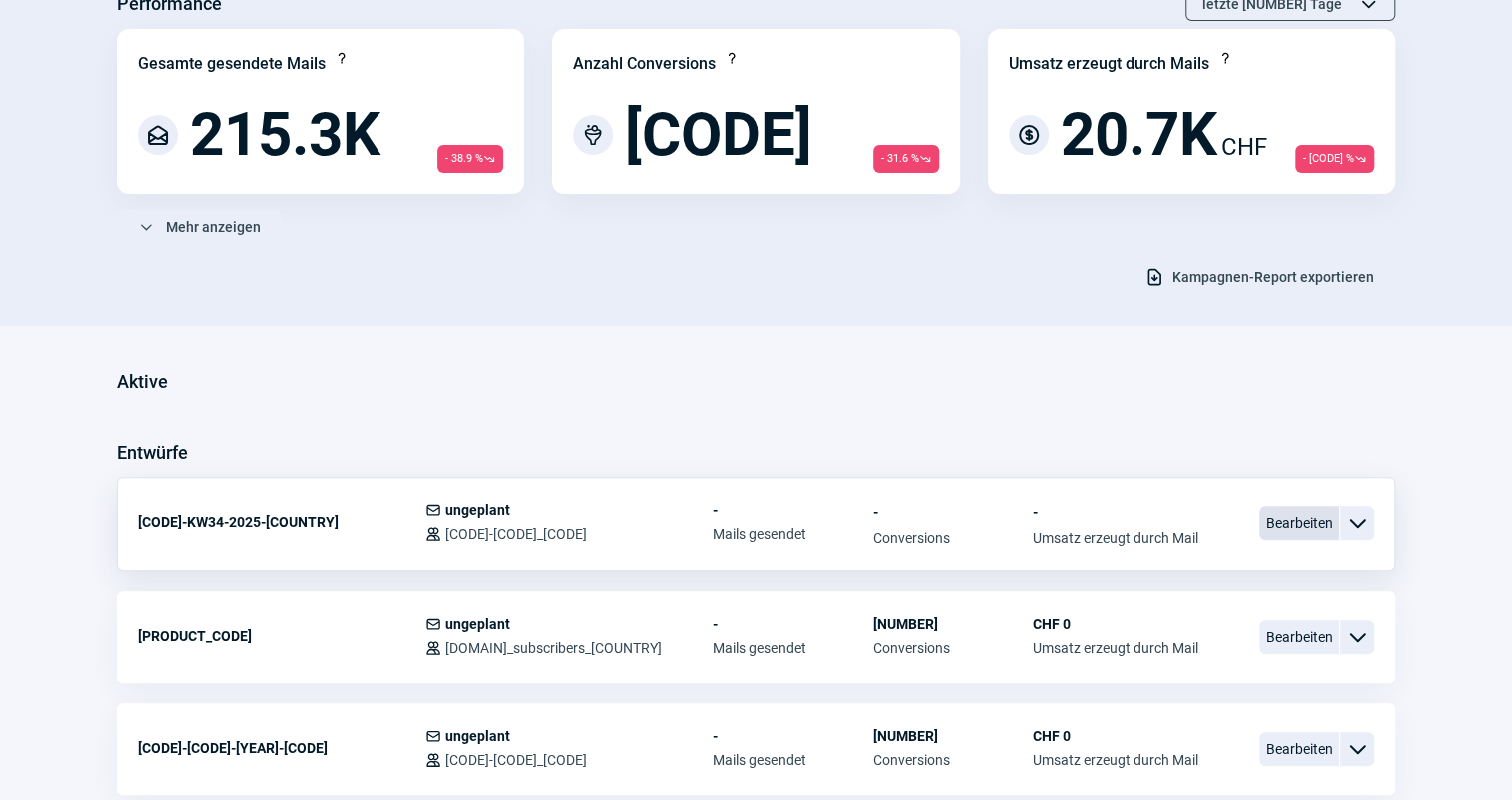 click on "Bearbeiten" at bounding box center [1299, 523] 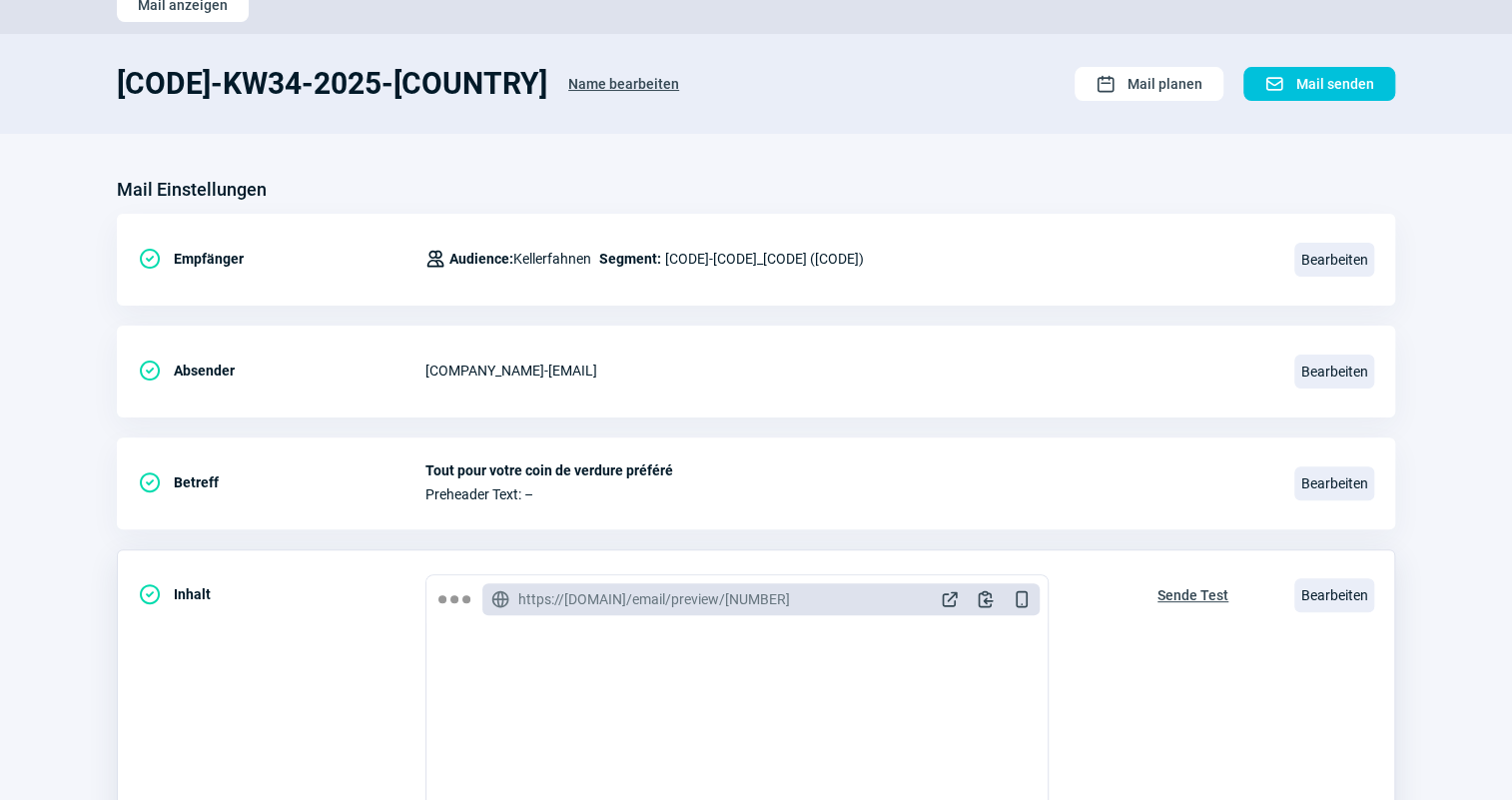 scroll, scrollTop: 181, scrollLeft: 0, axis: vertical 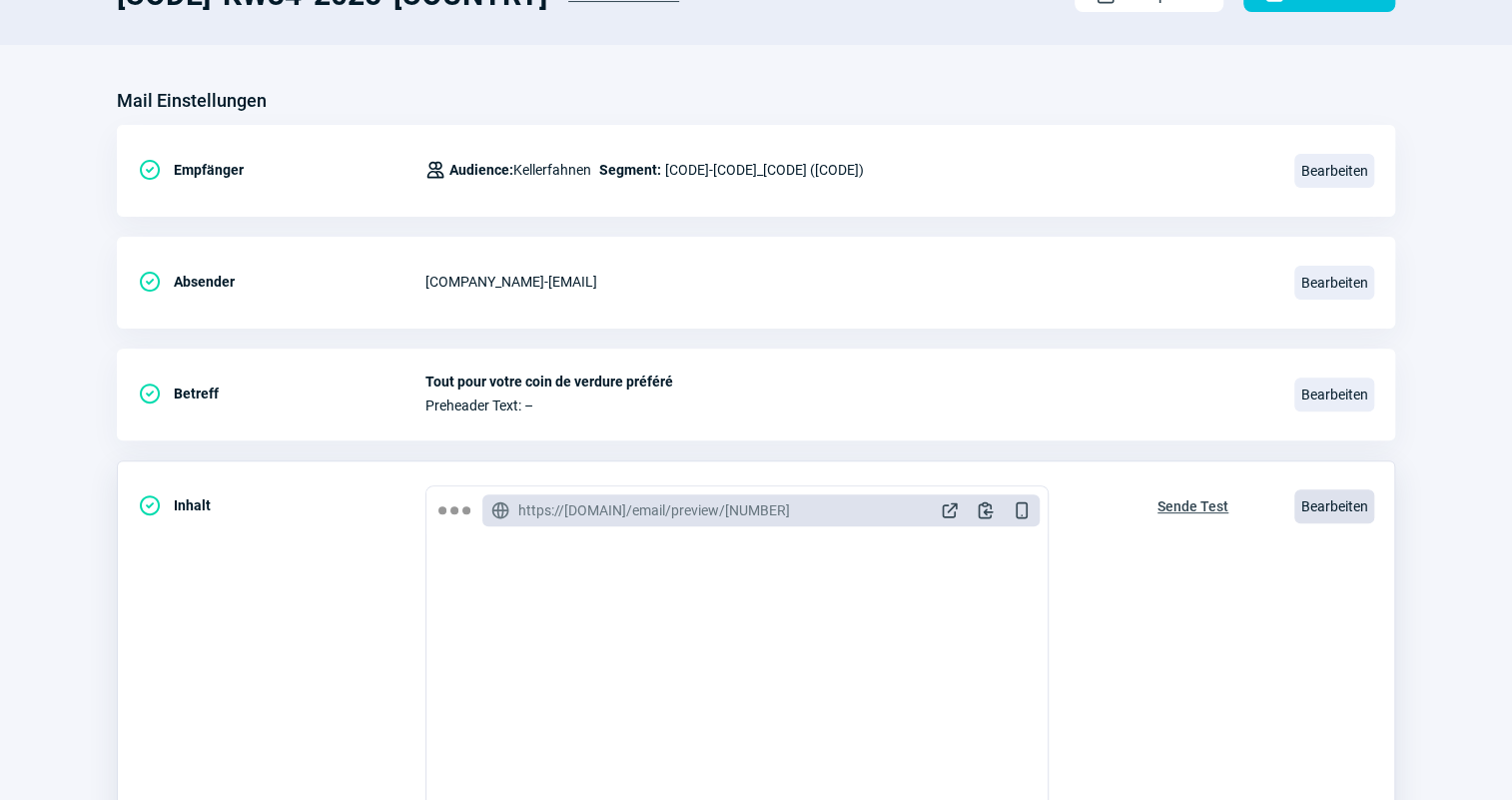 click on "Bearbeiten" at bounding box center (1334, 506) 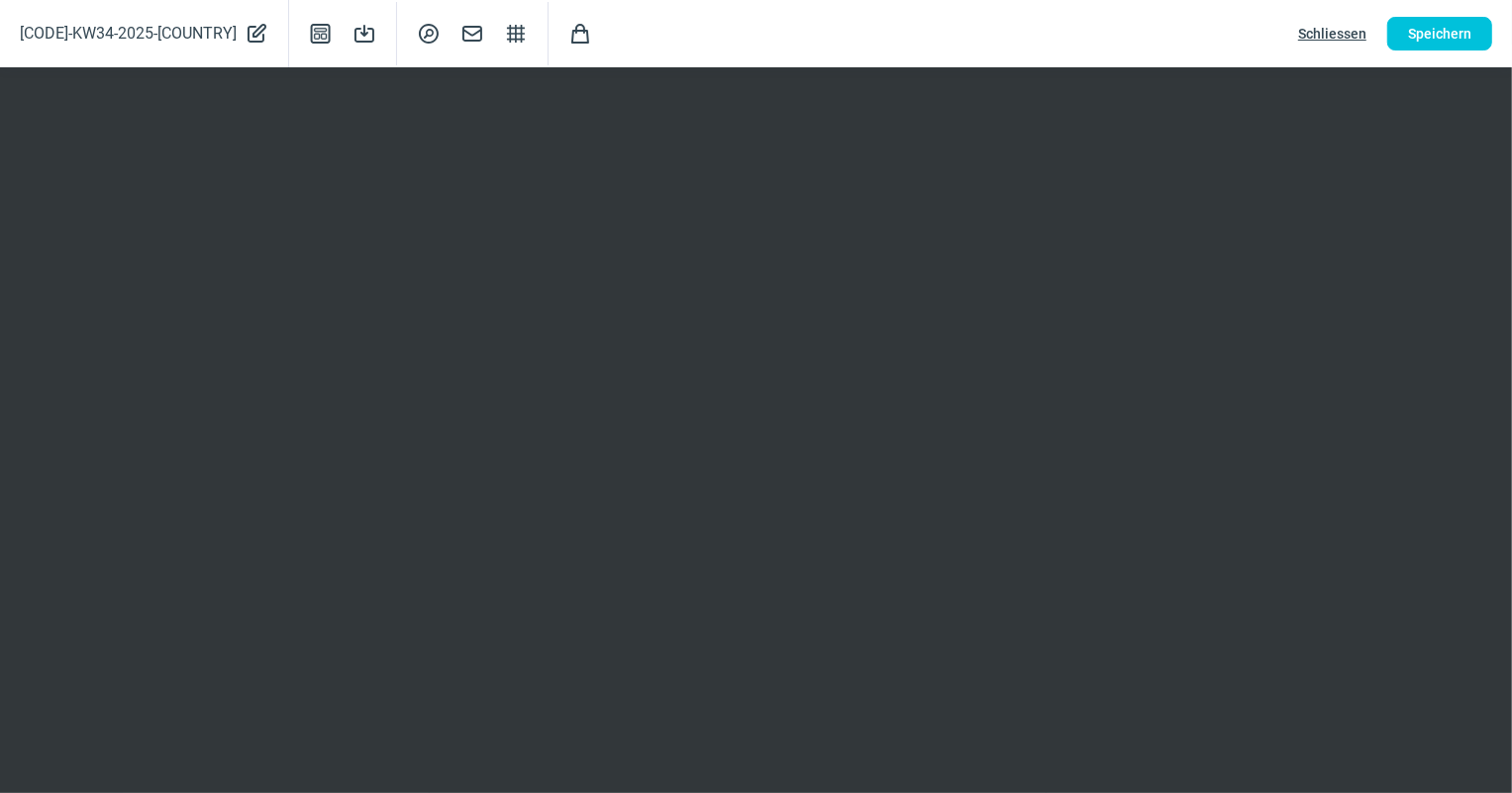 click on "Schliessen" 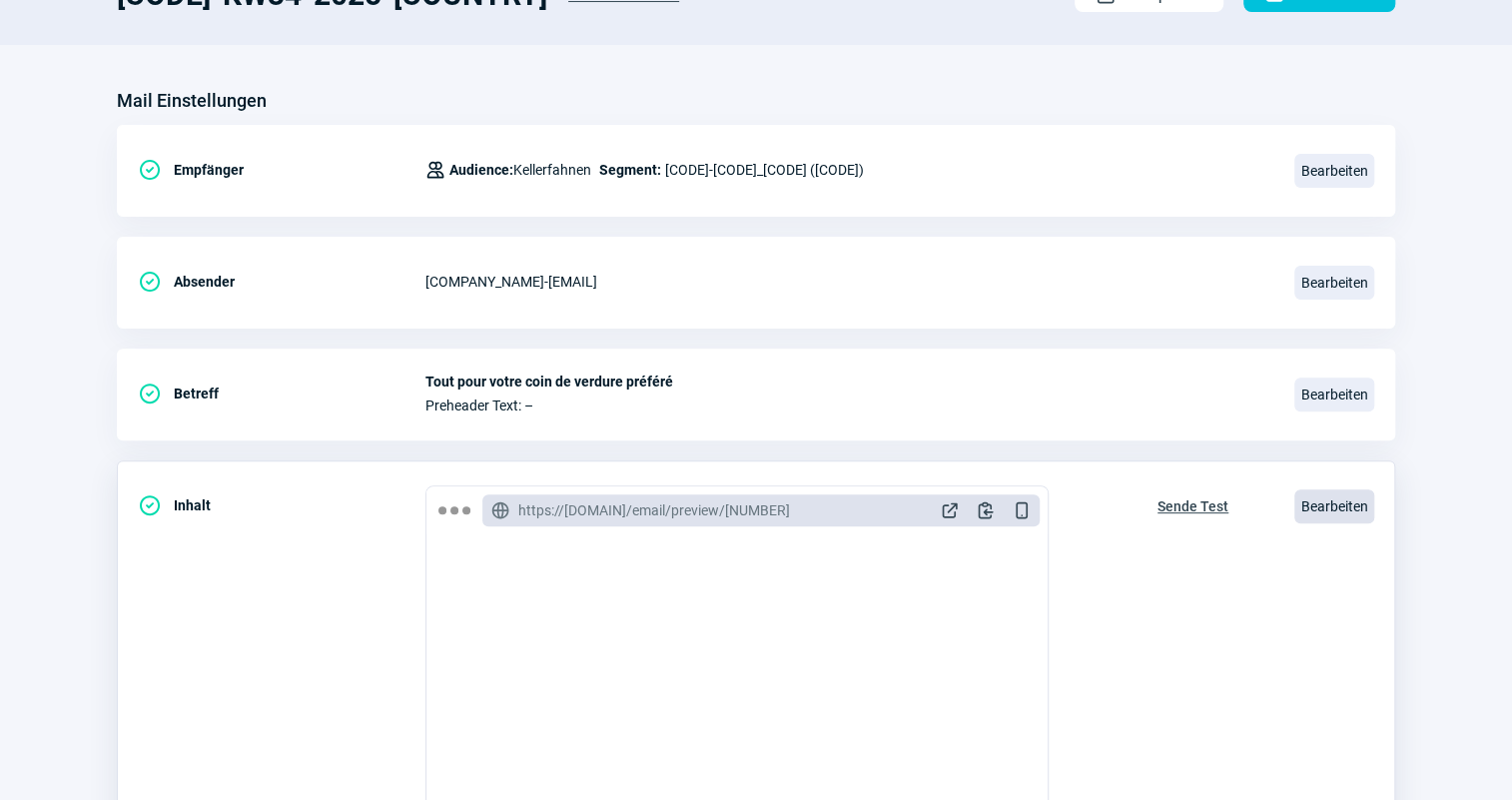 click on "Bearbeiten" at bounding box center (1334, 506) 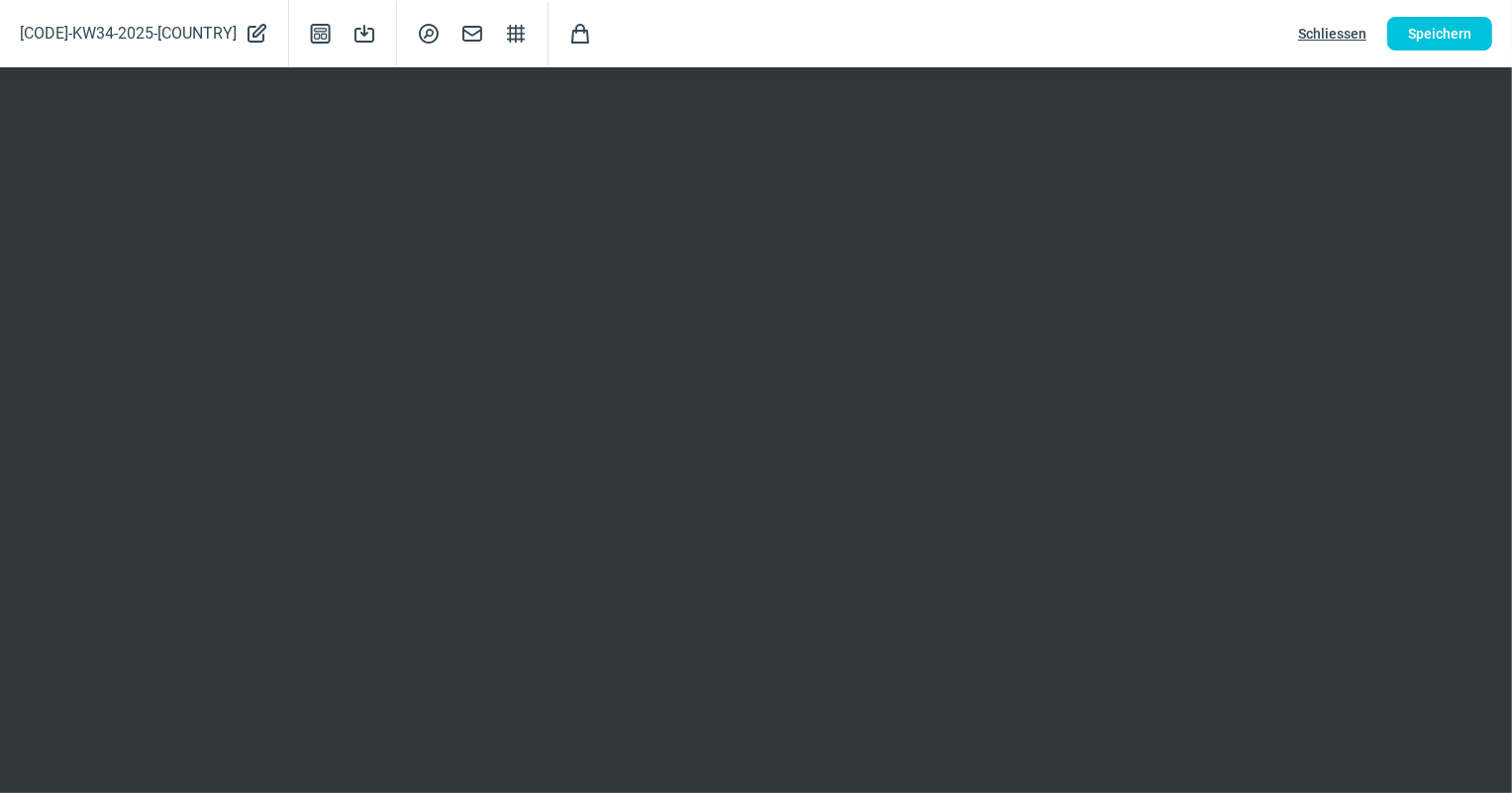 click on "Schliessen" 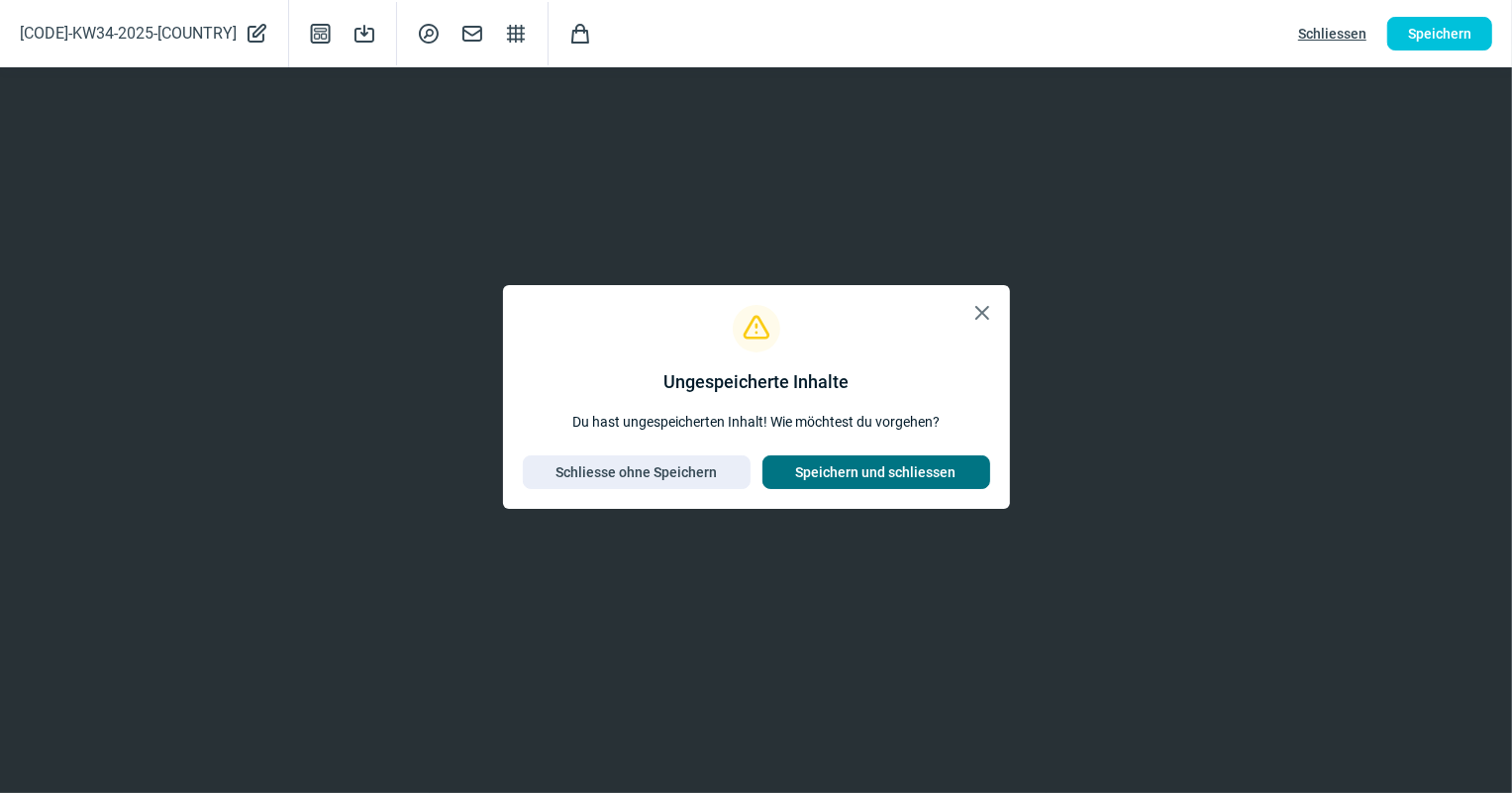 click on "Speichern und schliessen" 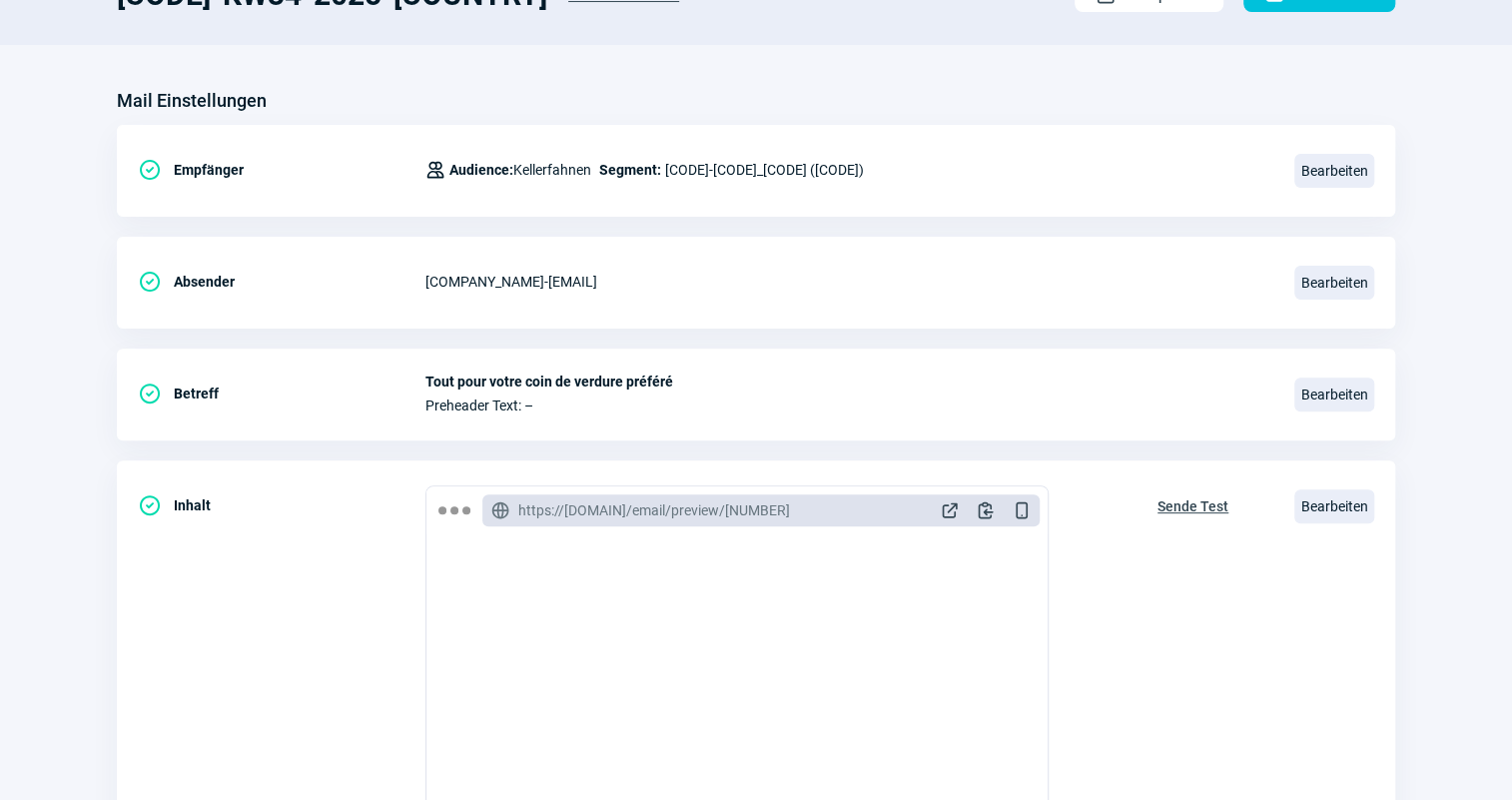 scroll, scrollTop: 181, scrollLeft: 0, axis: vertical 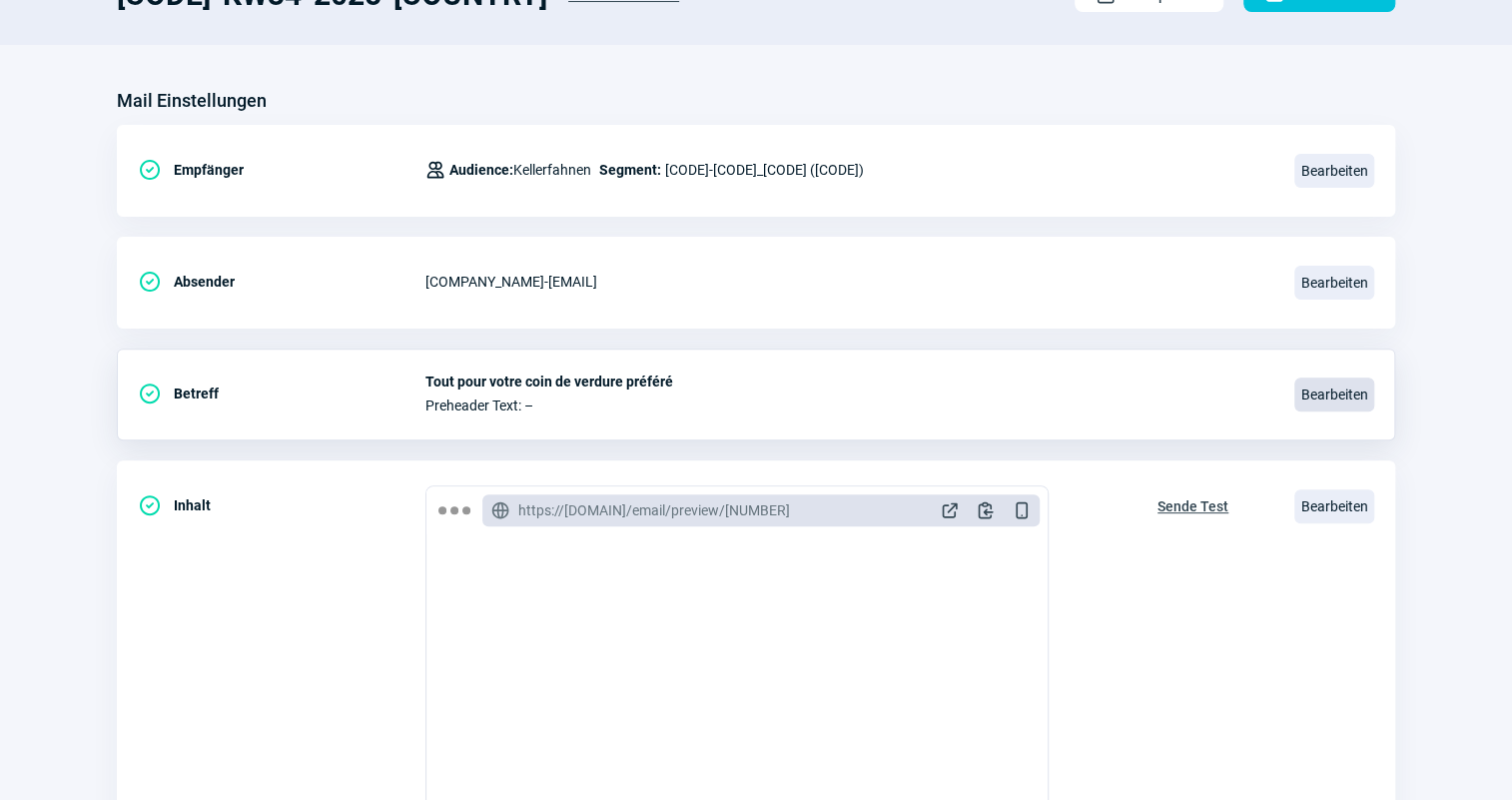 click on "Bearbeiten" at bounding box center [1334, 395] 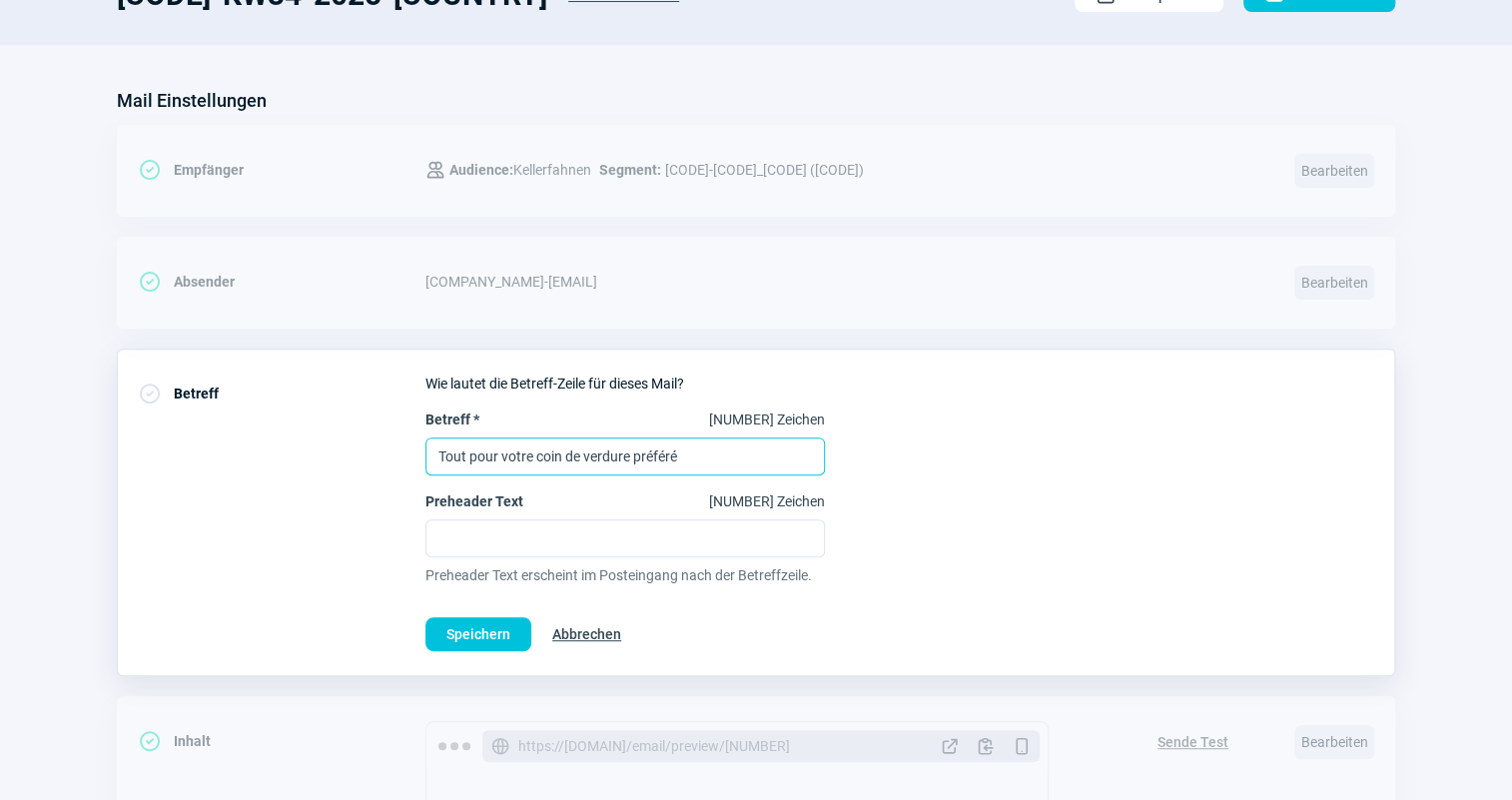 click on "Tout pour votre coin de verdure préféré" at bounding box center [625, 456] 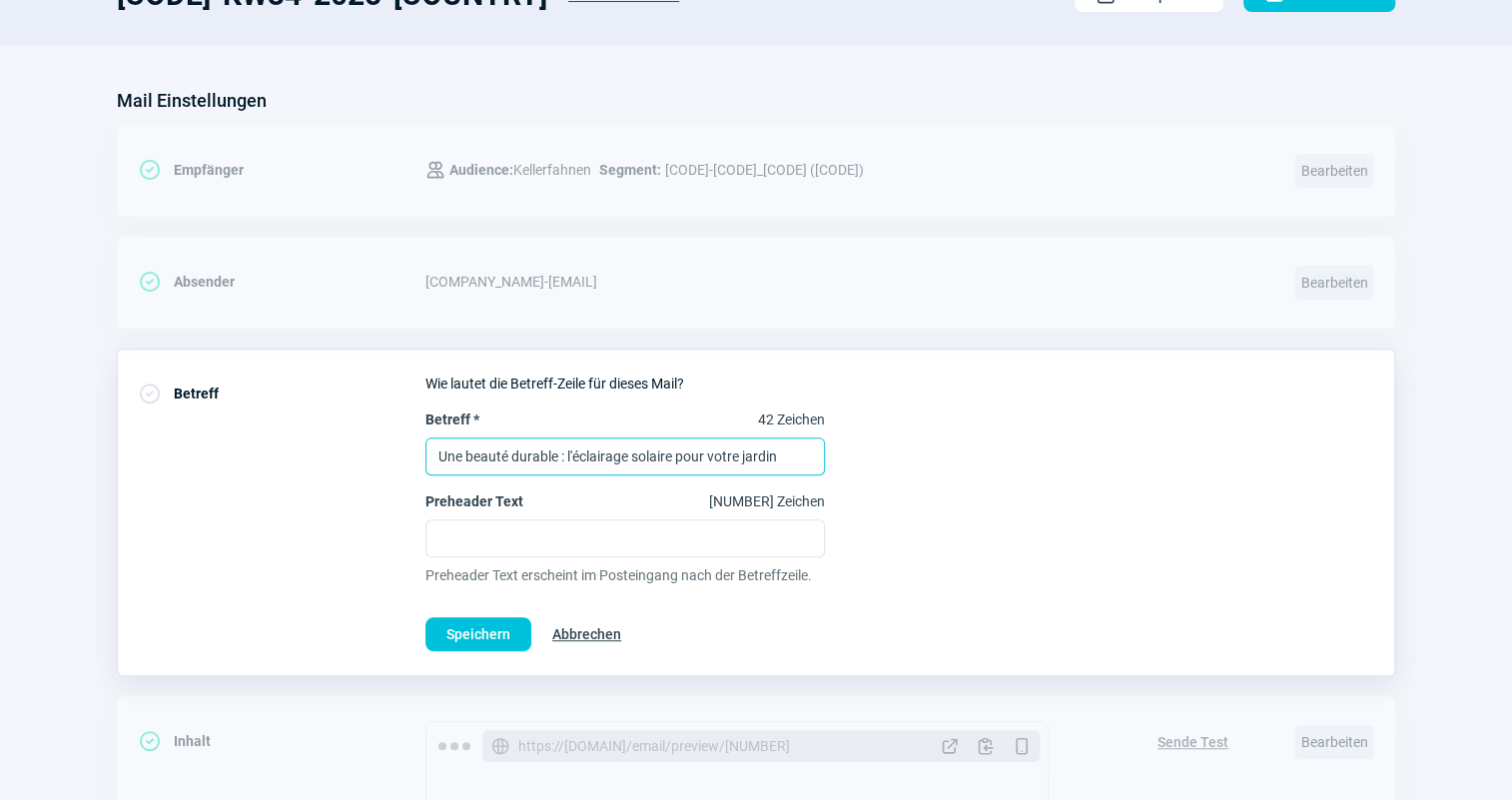 click on "Une beauté durable : l'éclairage solaire pour votre jardin" at bounding box center [625, 456] 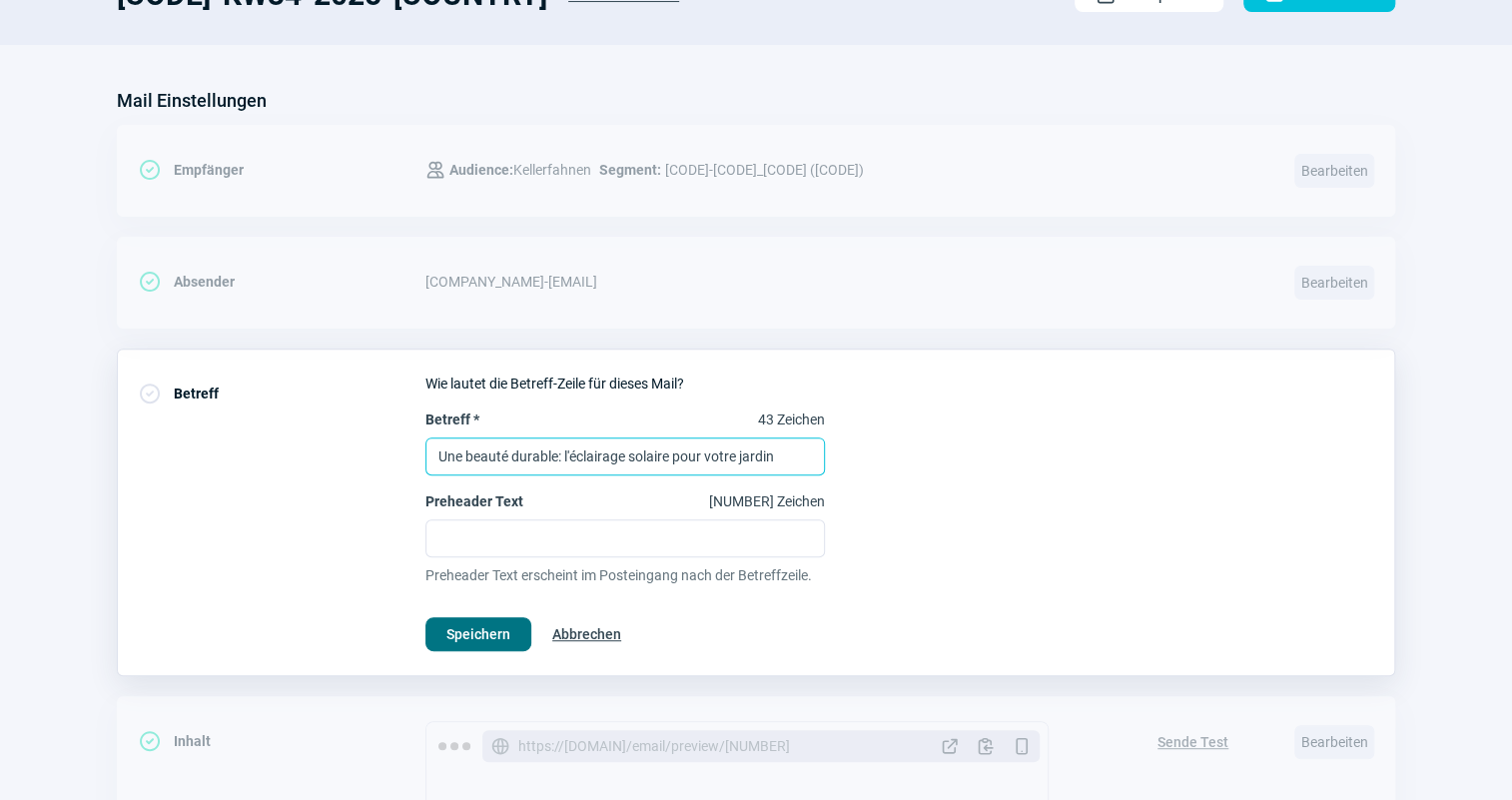 type on "Une beauté durable: l'éclairage solaire pour votre jardin" 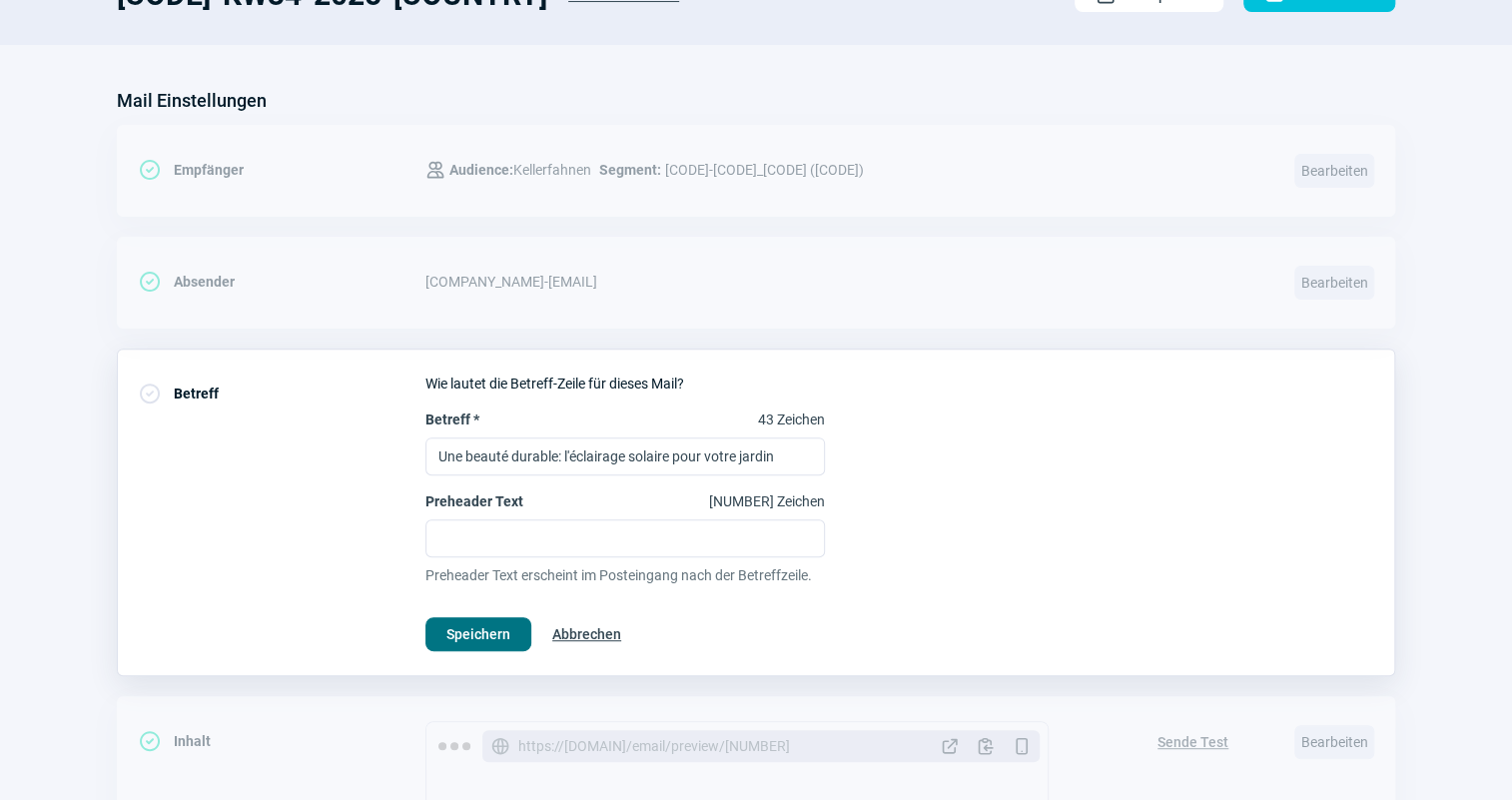 click on "Speichern" 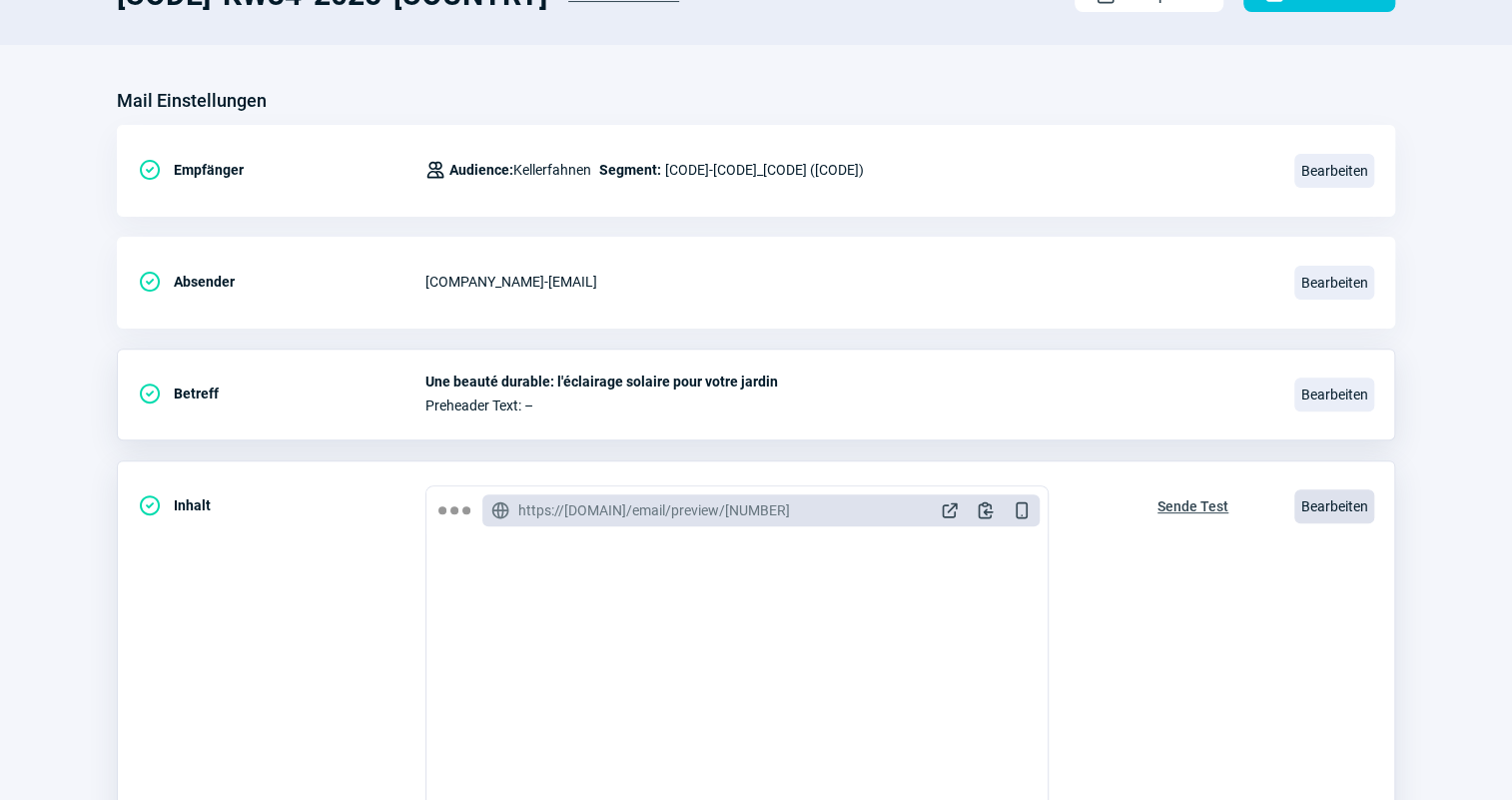 click on "Bearbeiten" at bounding box center (1334, 506) 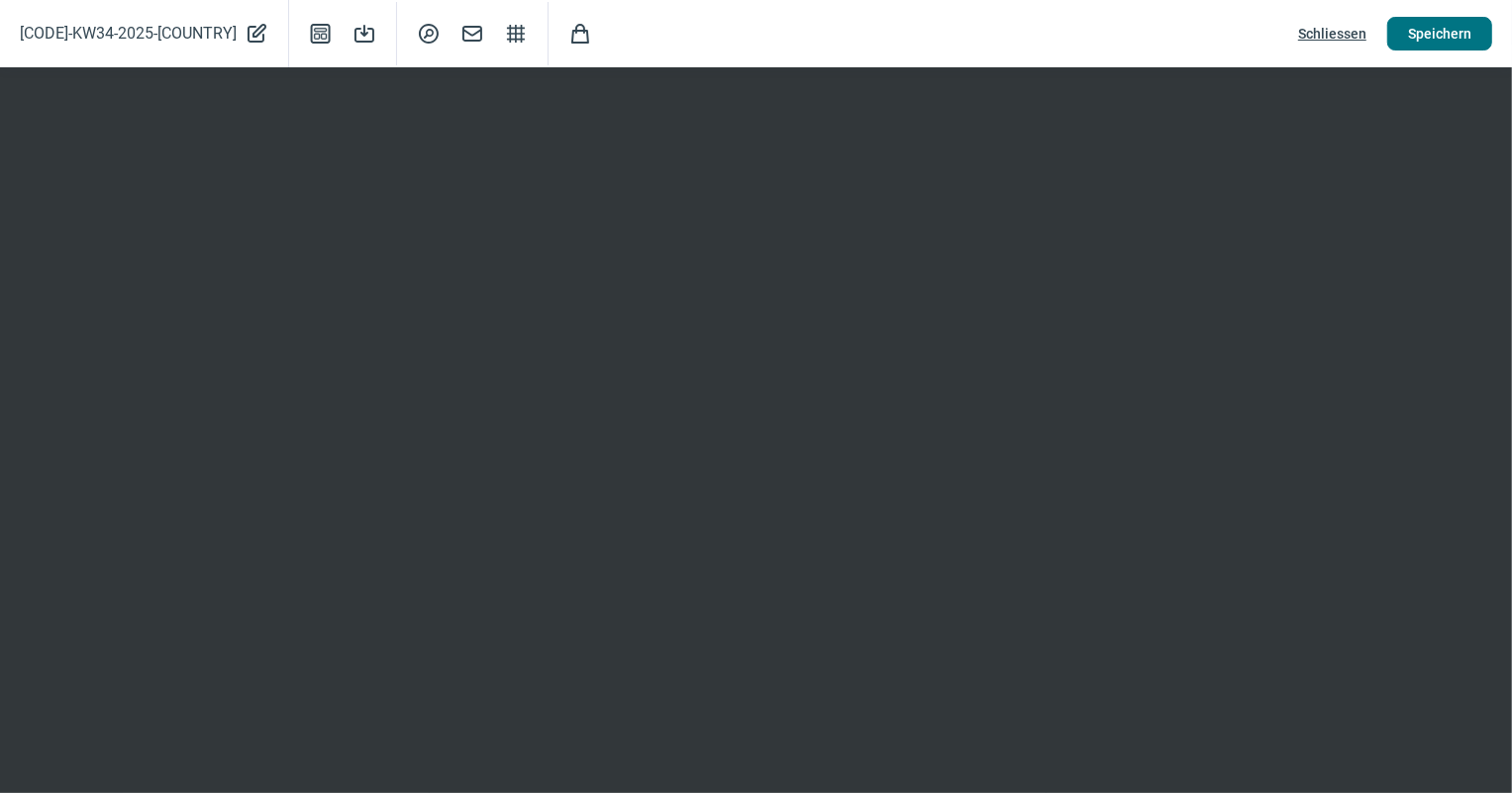 click on "Speichern" 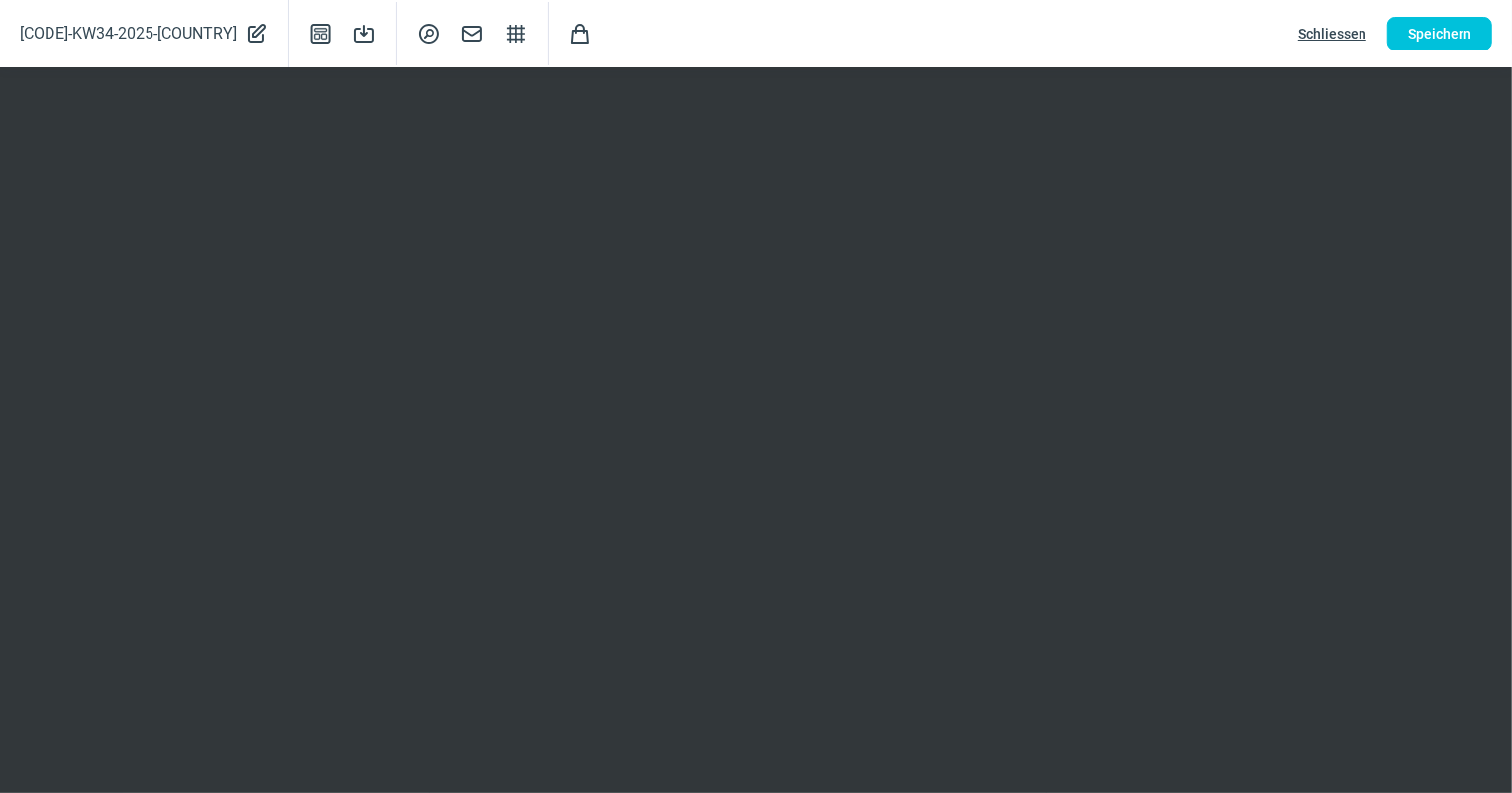 click on "Schliessen" 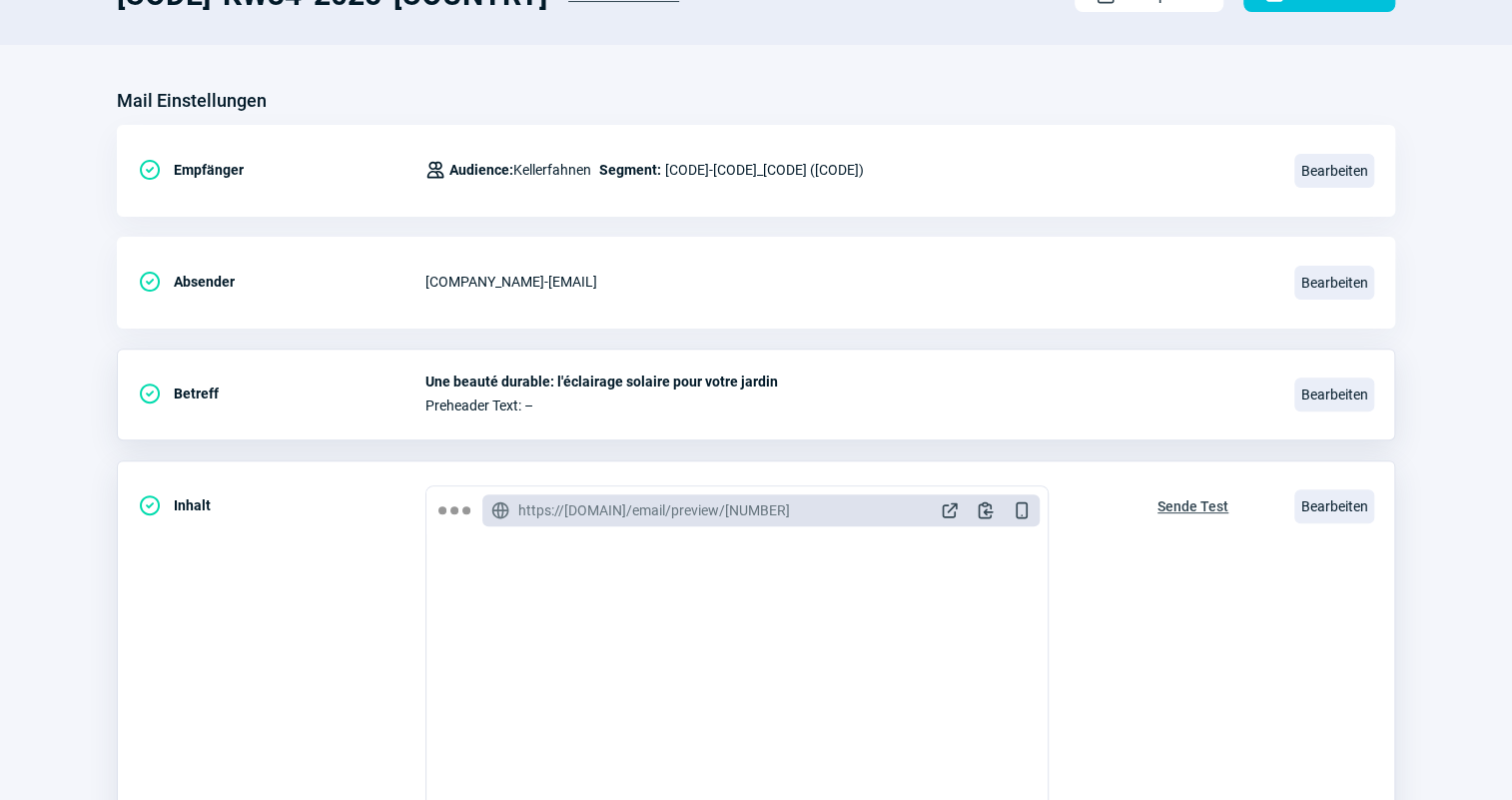 click on "Sende Test" 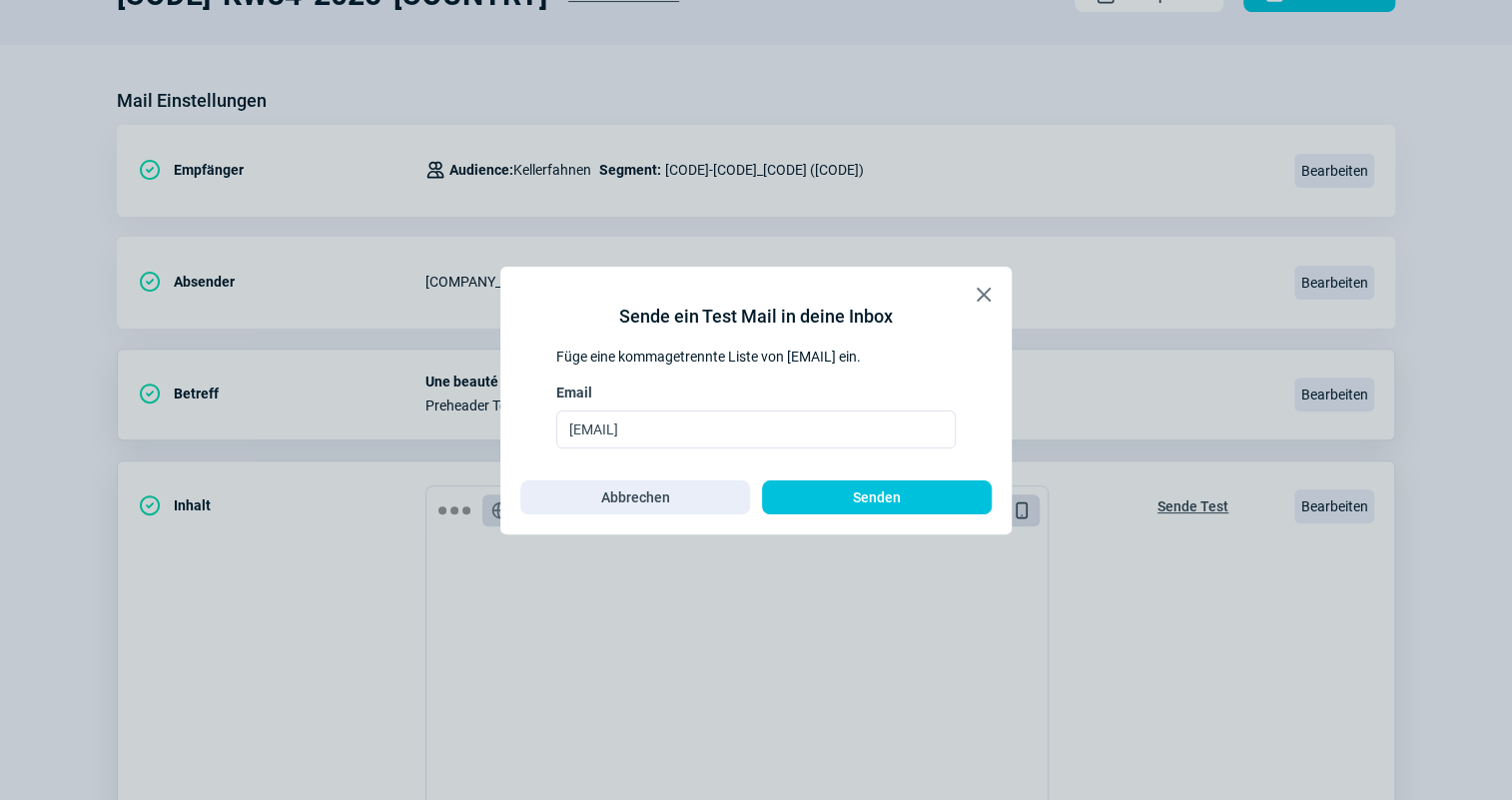 click on "Senden" at bounding box center (877, 497) 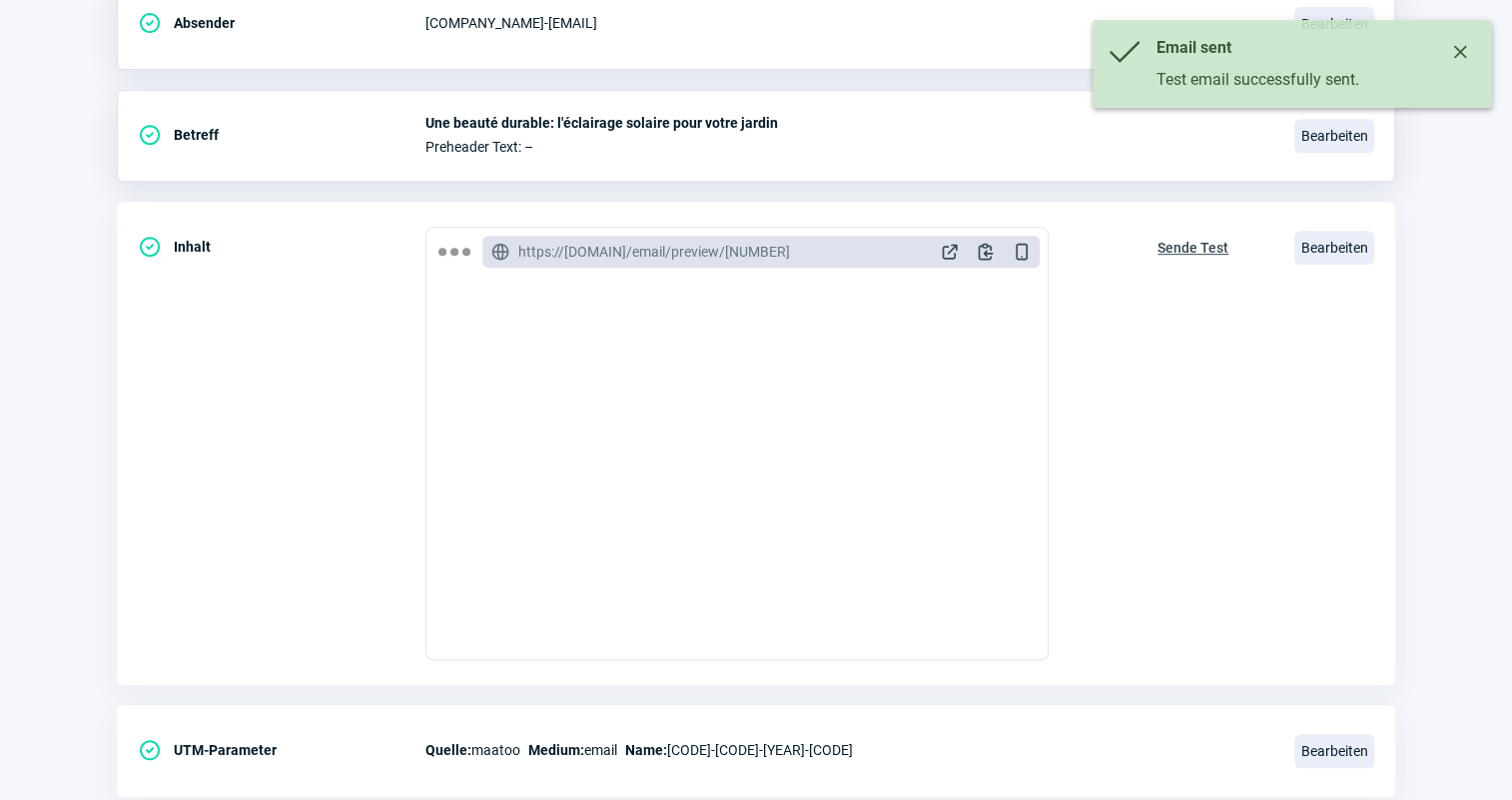 scroll, scrollTop: 0, scrollLeft: 0, axis: both 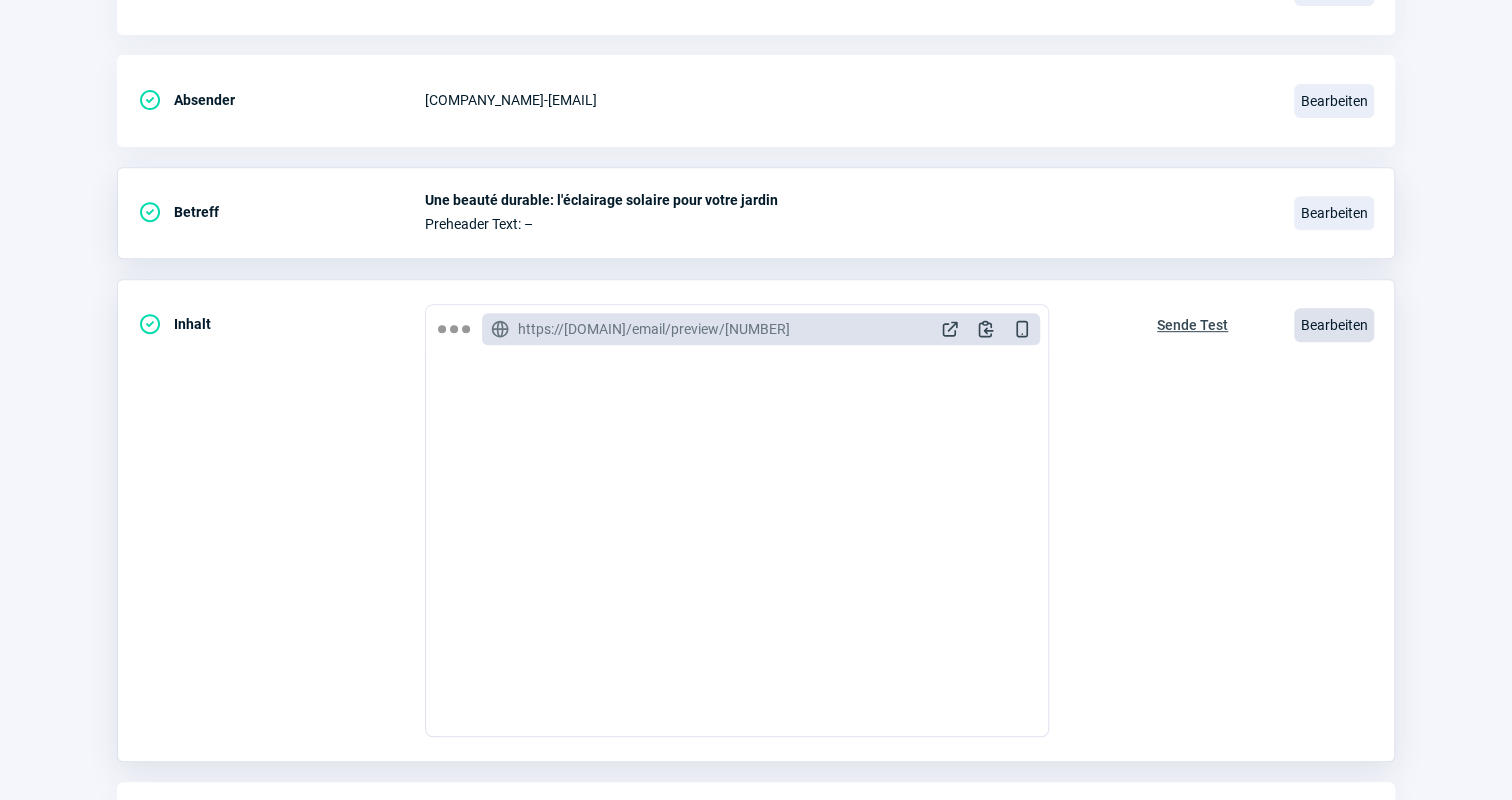 click on "Bearbeiten" at bounding box center (1334, 325) 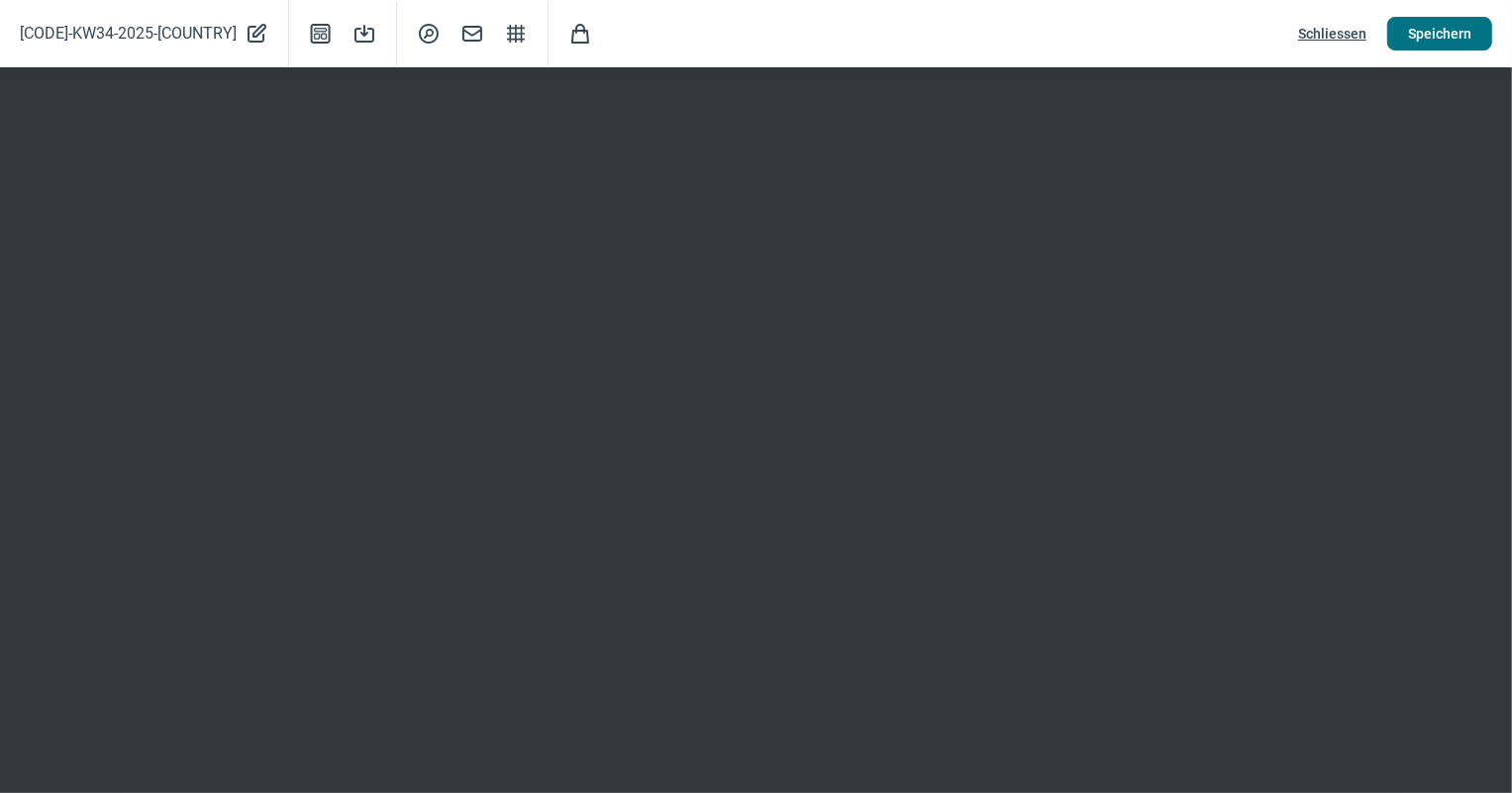 click on "Speichern" at bounding box center [1440, 34] 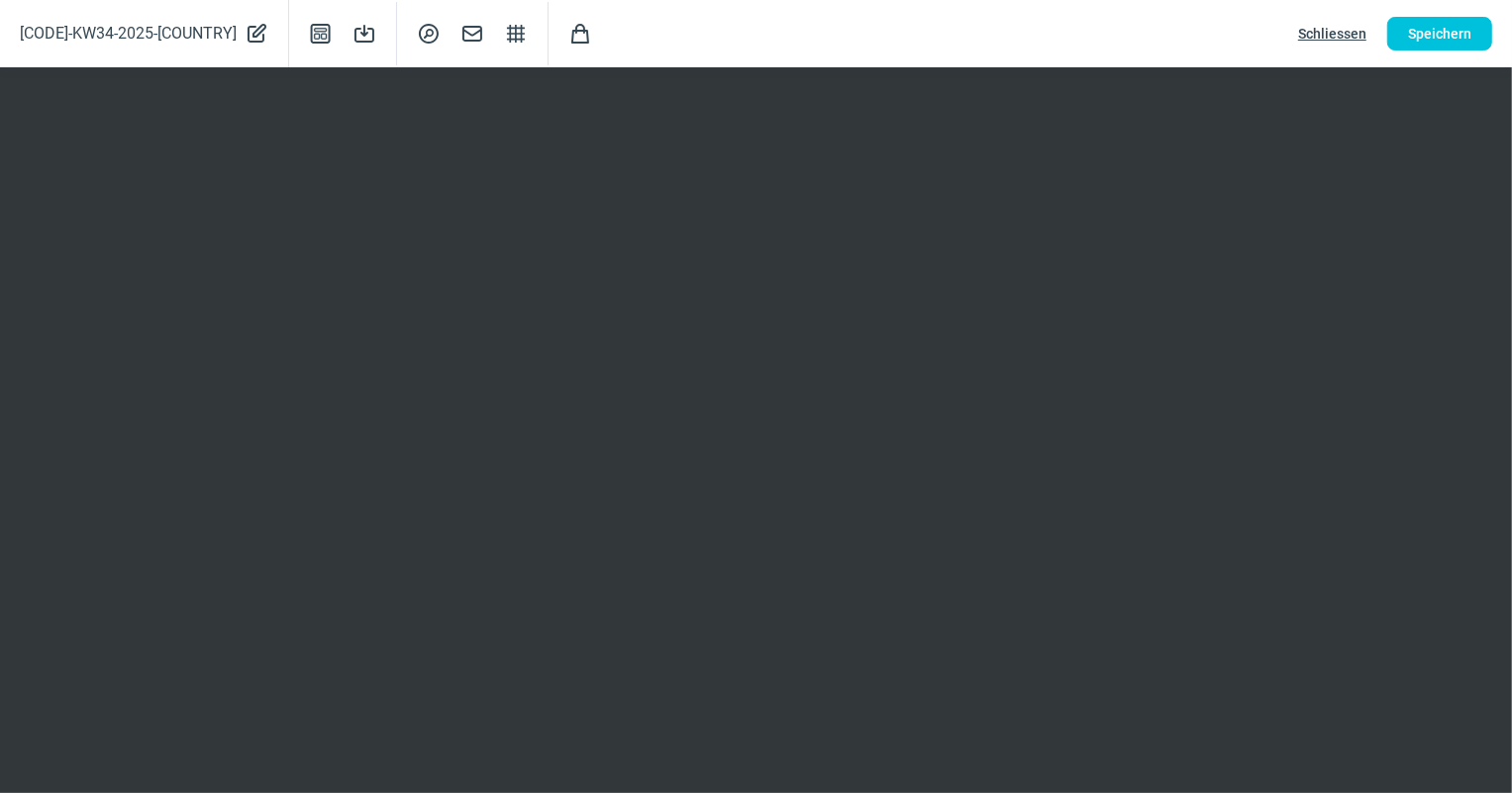 scroll, scrollTop: 359, scrollLeft: 0, axis: vertical 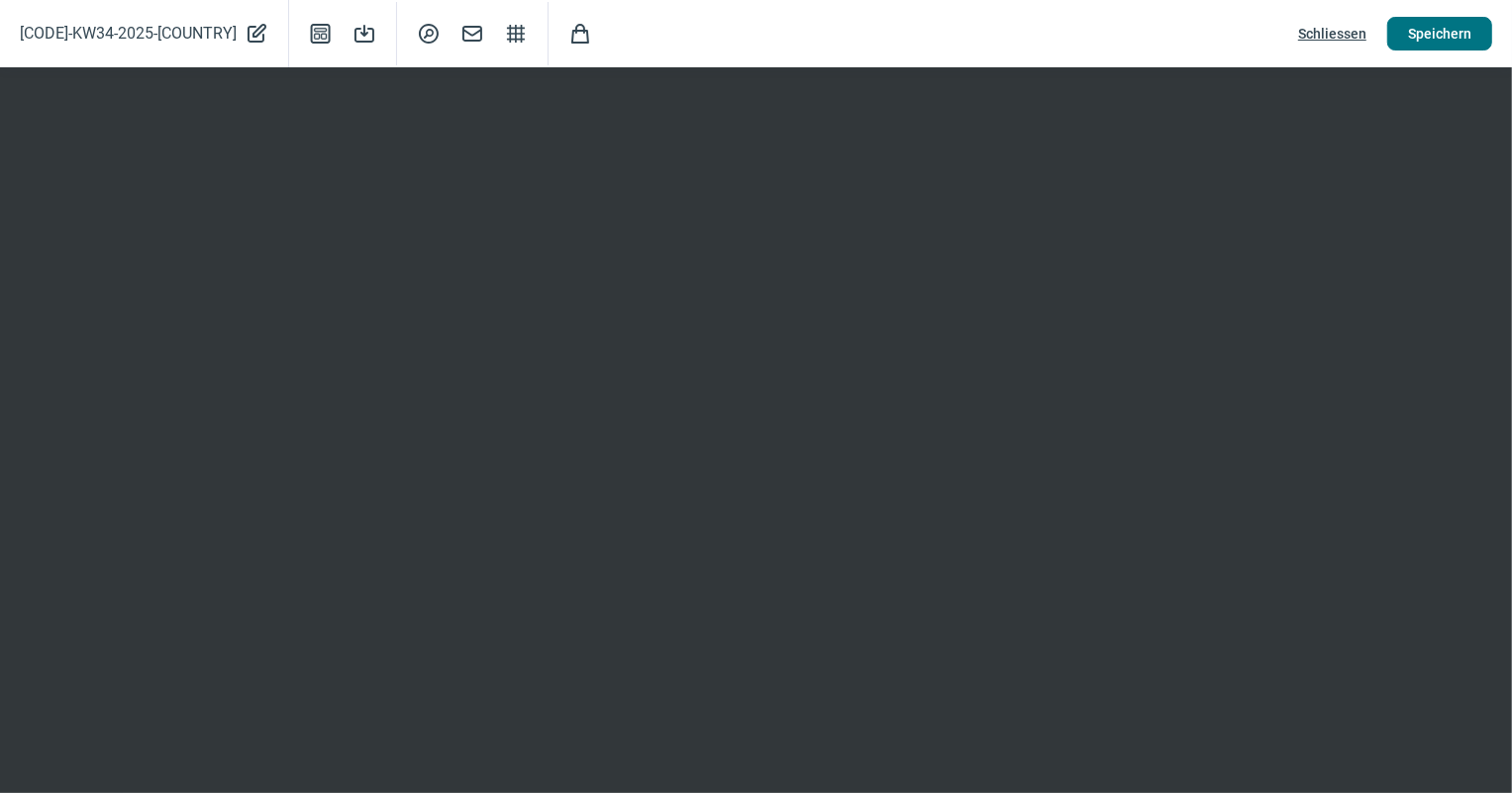 click on "Speichern" at bounding box center (1440, 34) 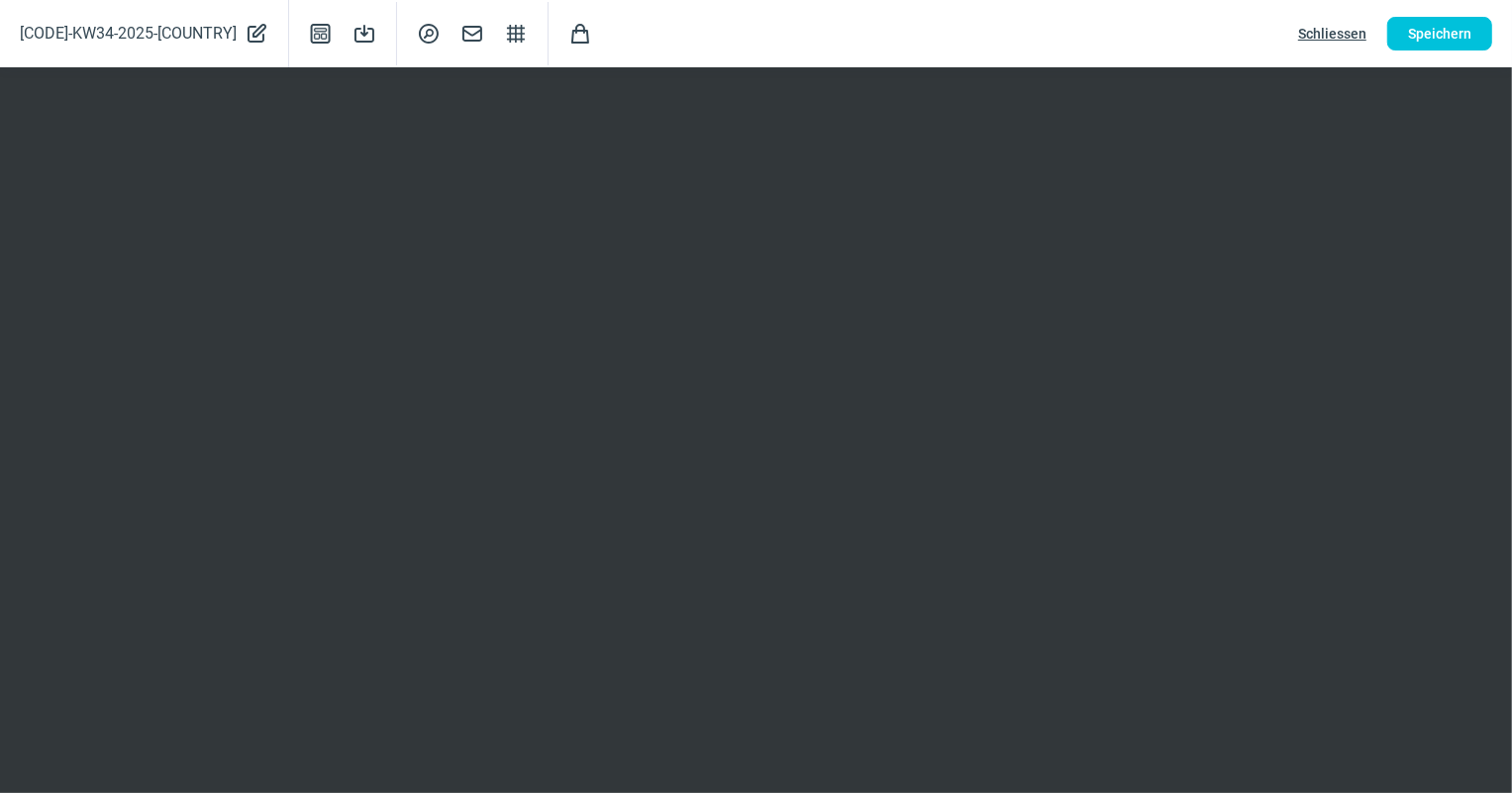scroll, scrollTop: 359, scrollLeft: 0, axis: vertical 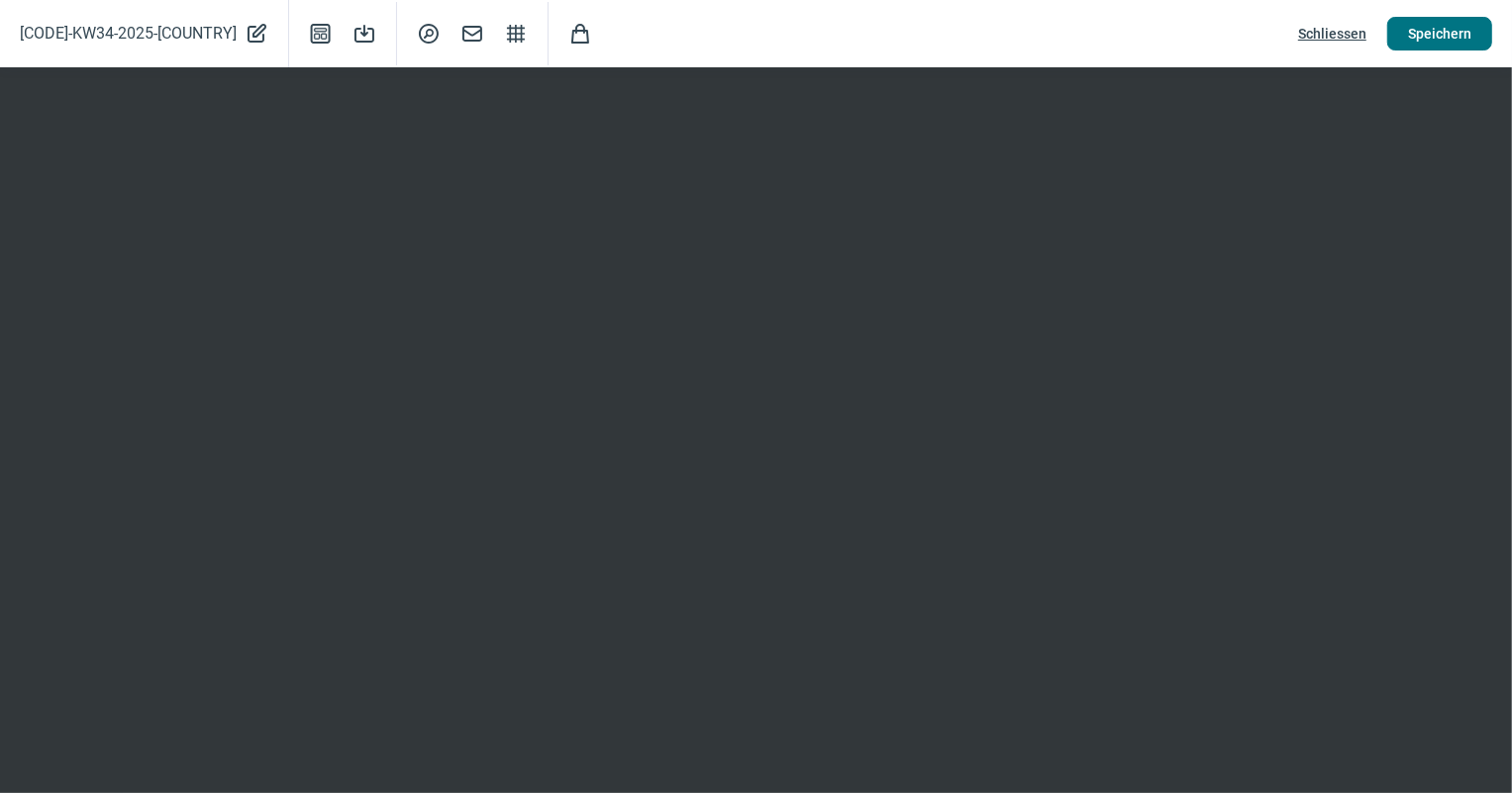 click on "Speichern" 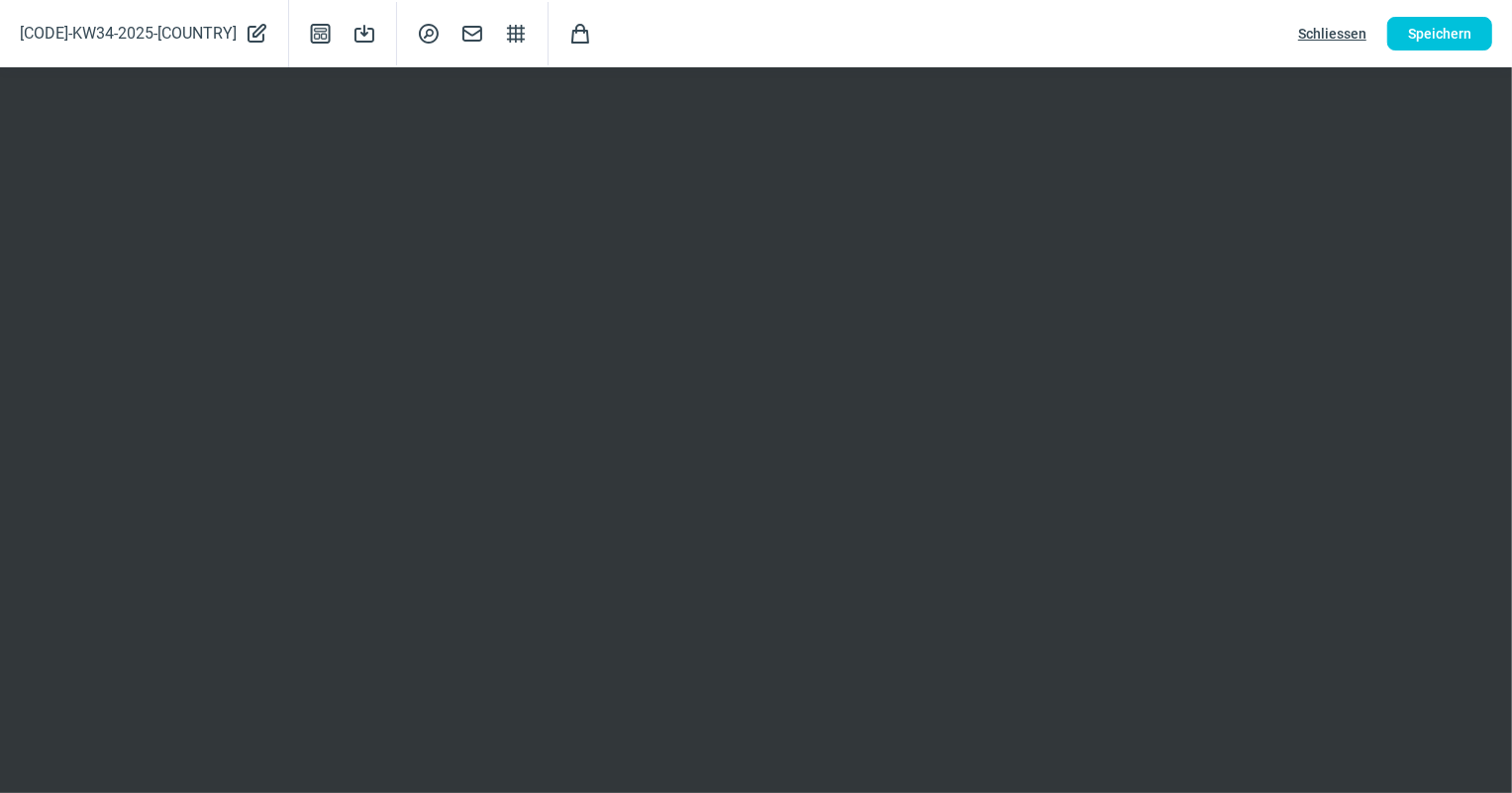 scroll, scrollTop: 359, scrollLeft: 0, axis: vertical 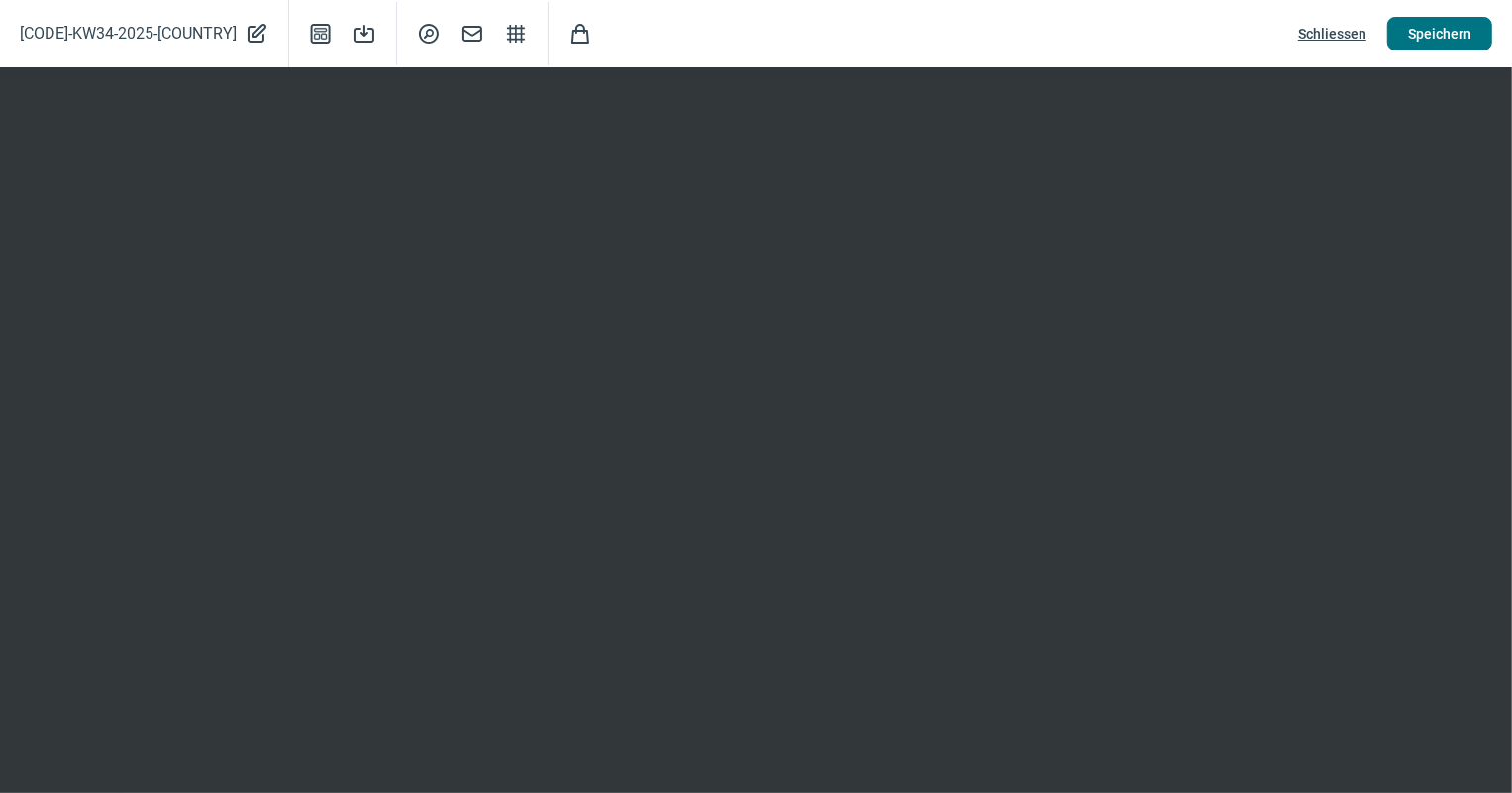 click on "Speichern" 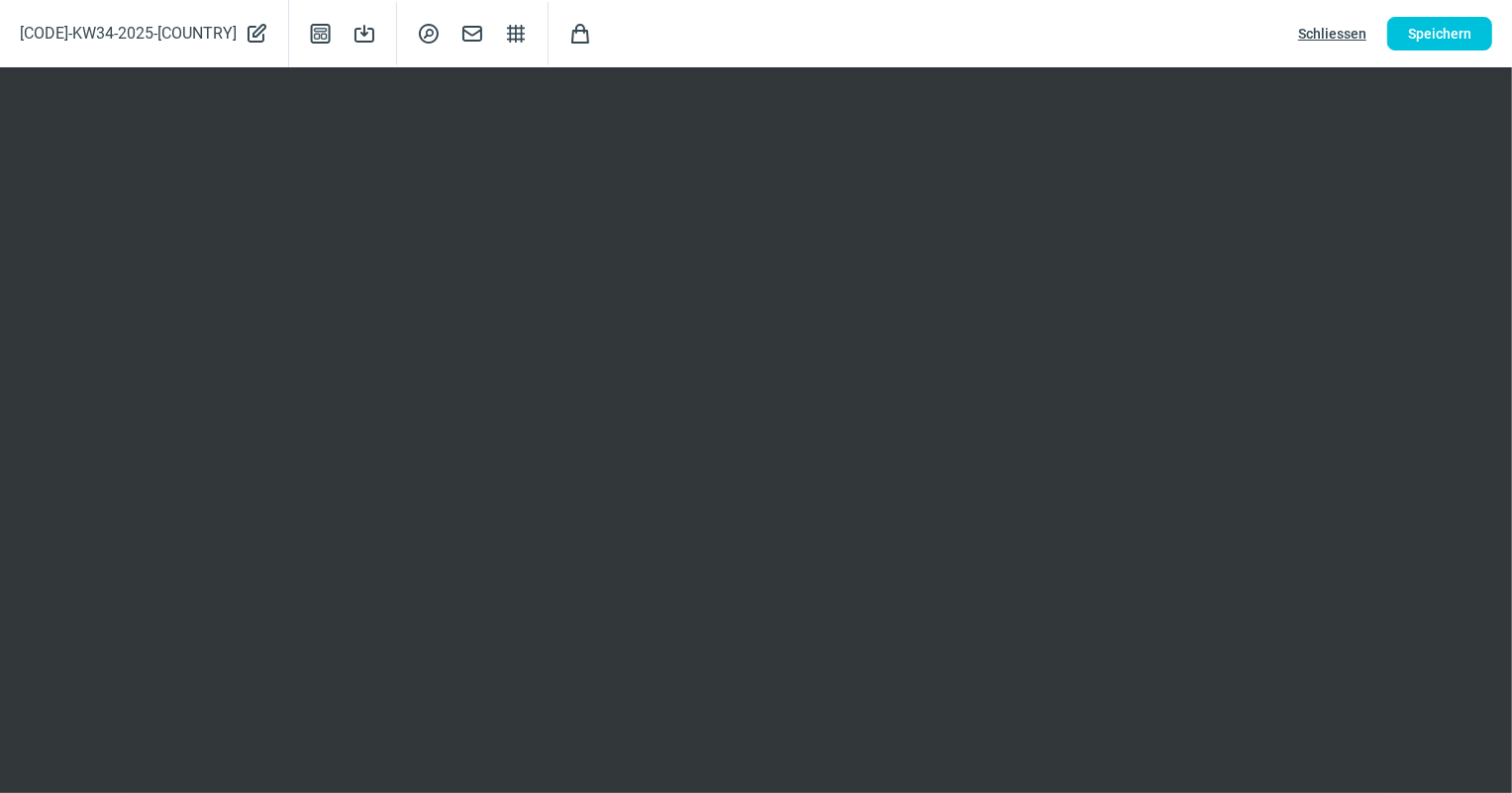 click on "Schliessen" 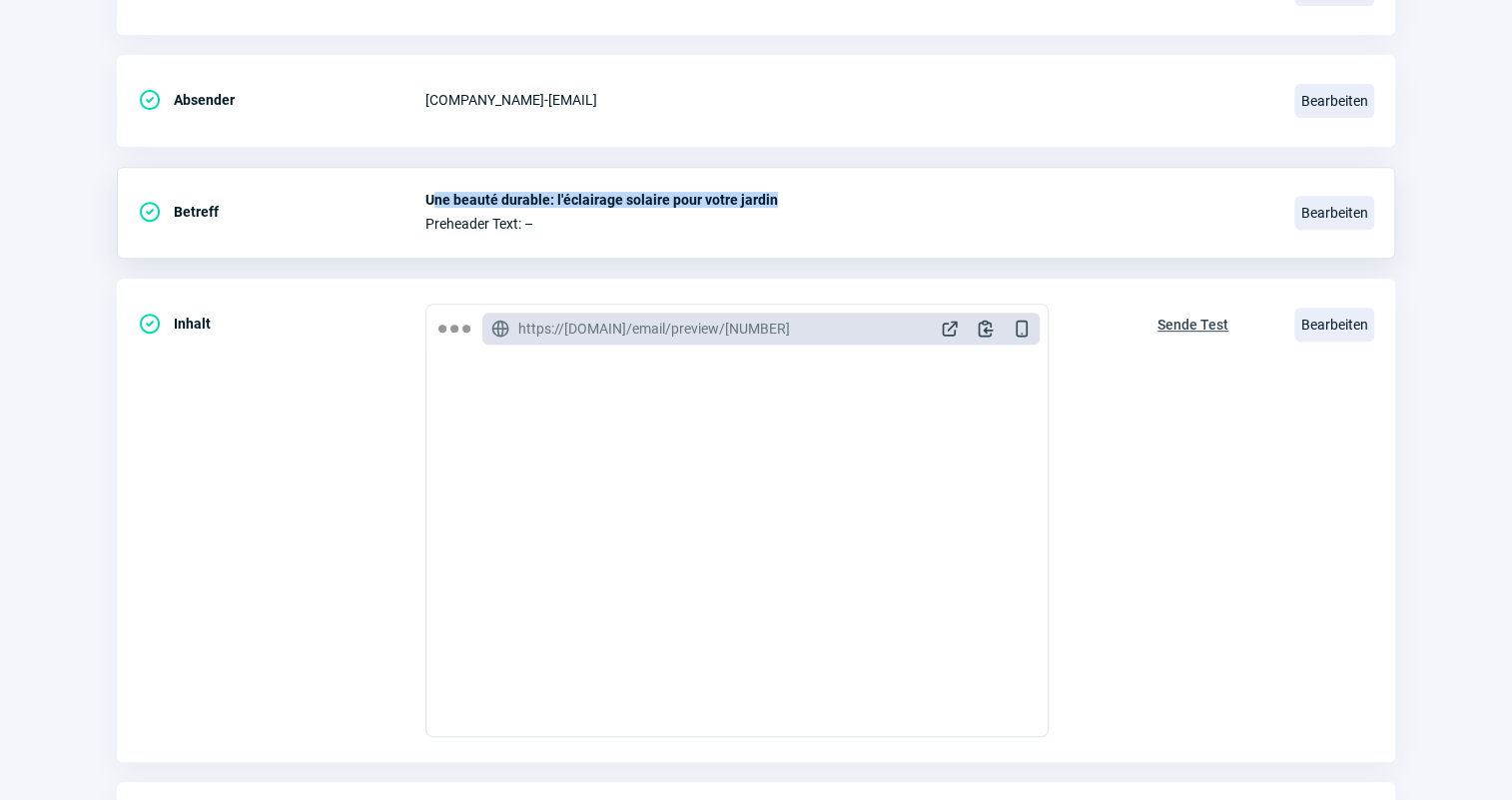 drag, startPoint x: 430, startPoint y: 197, endPoint x: 819, endPoint y: 191, distance: 389.04627 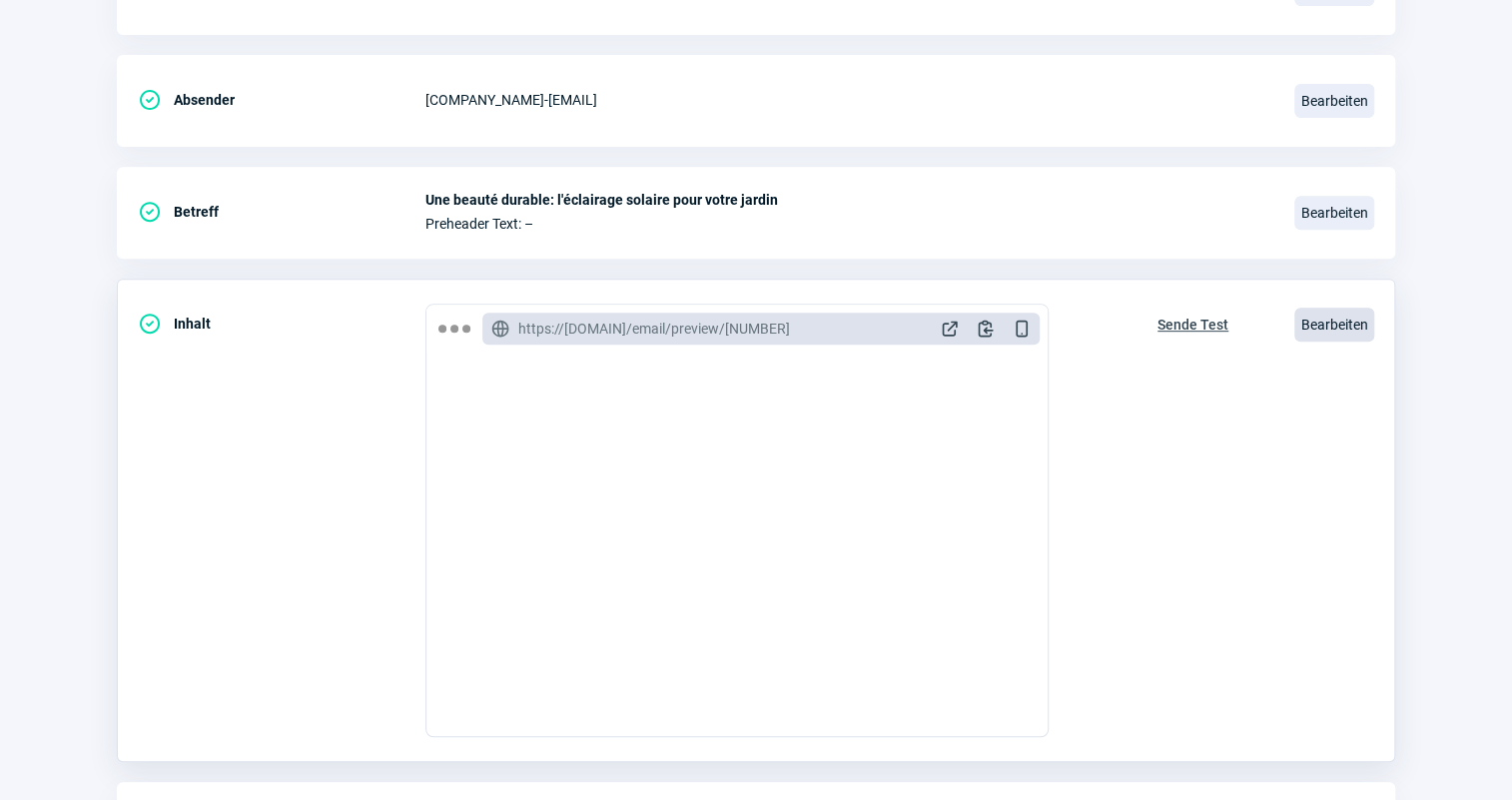 click on "Bearbeiten" at bounding box center (1334, 325) 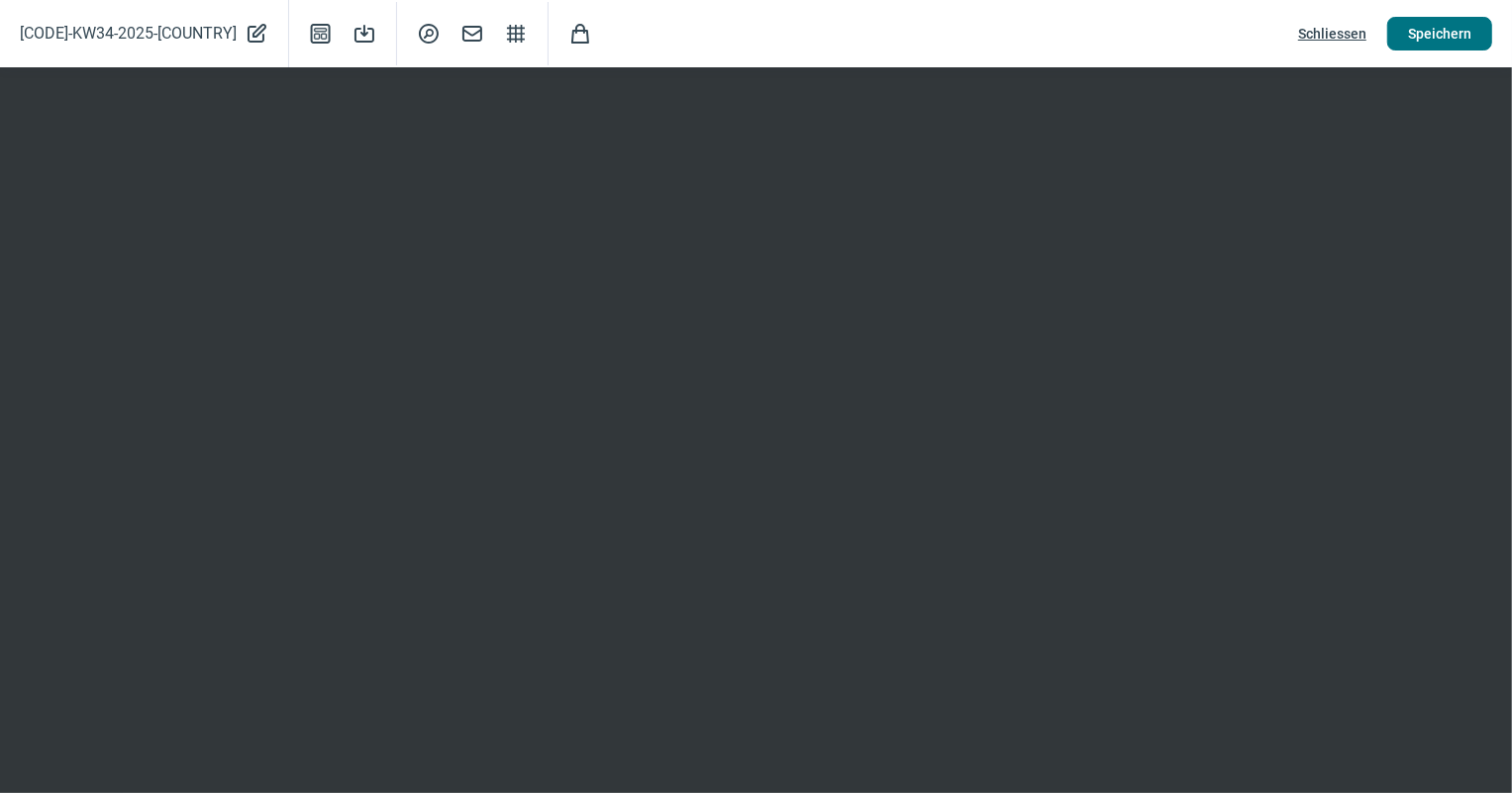 click on "Speichern" 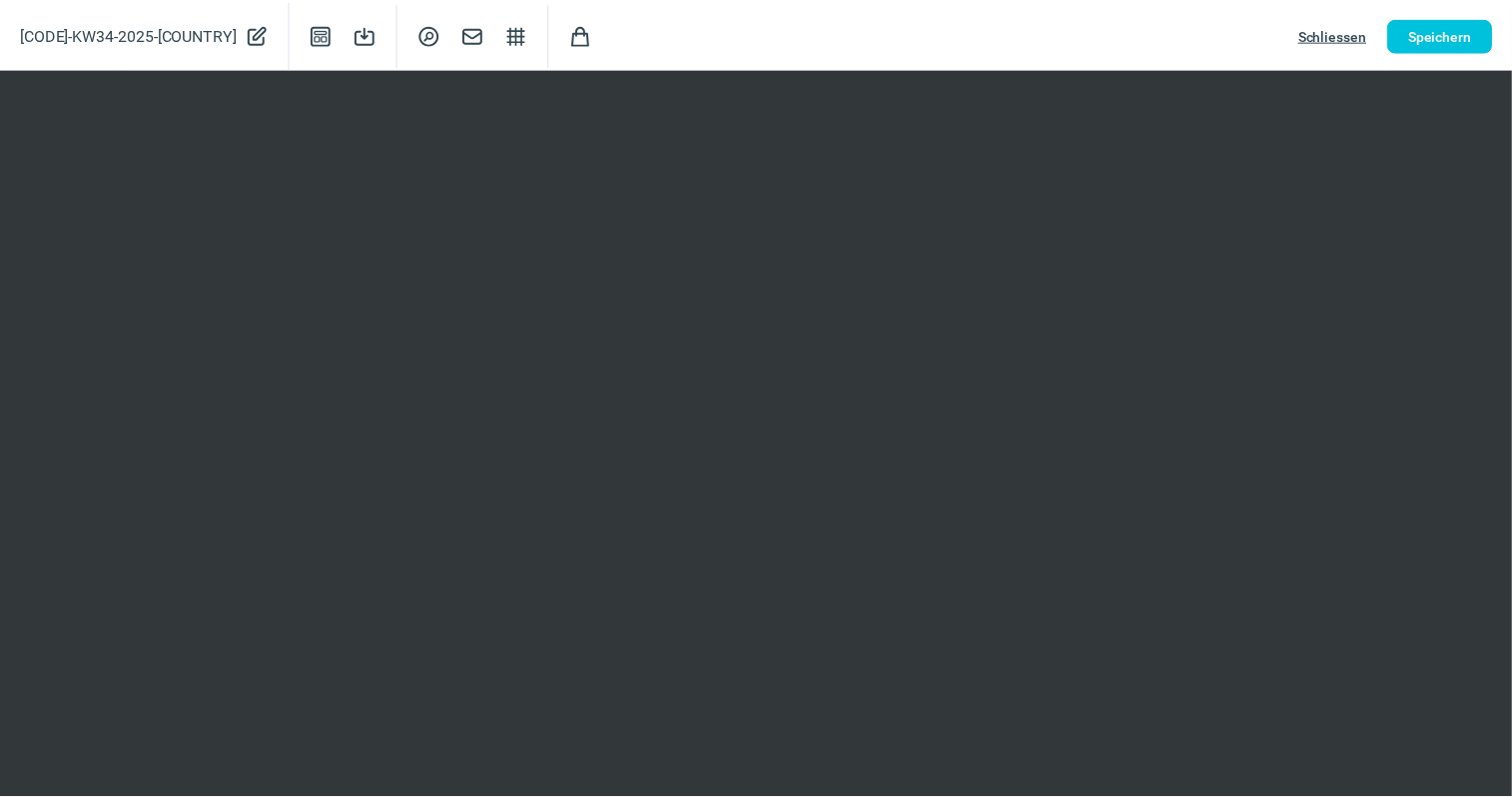 scroll, scrollTop: 363, scrollLeft: 0, axis: vertical 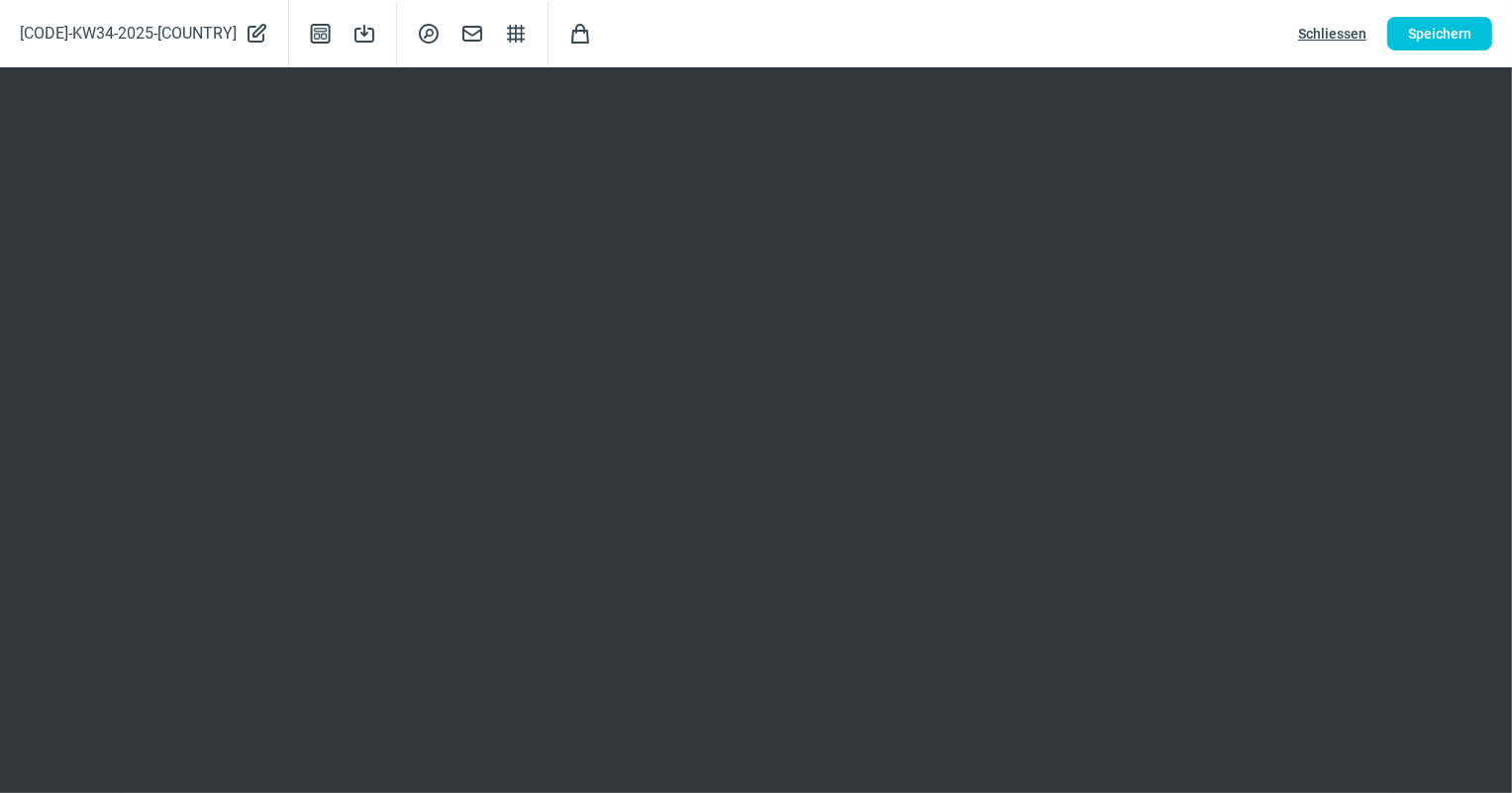 click on "Schliessen" 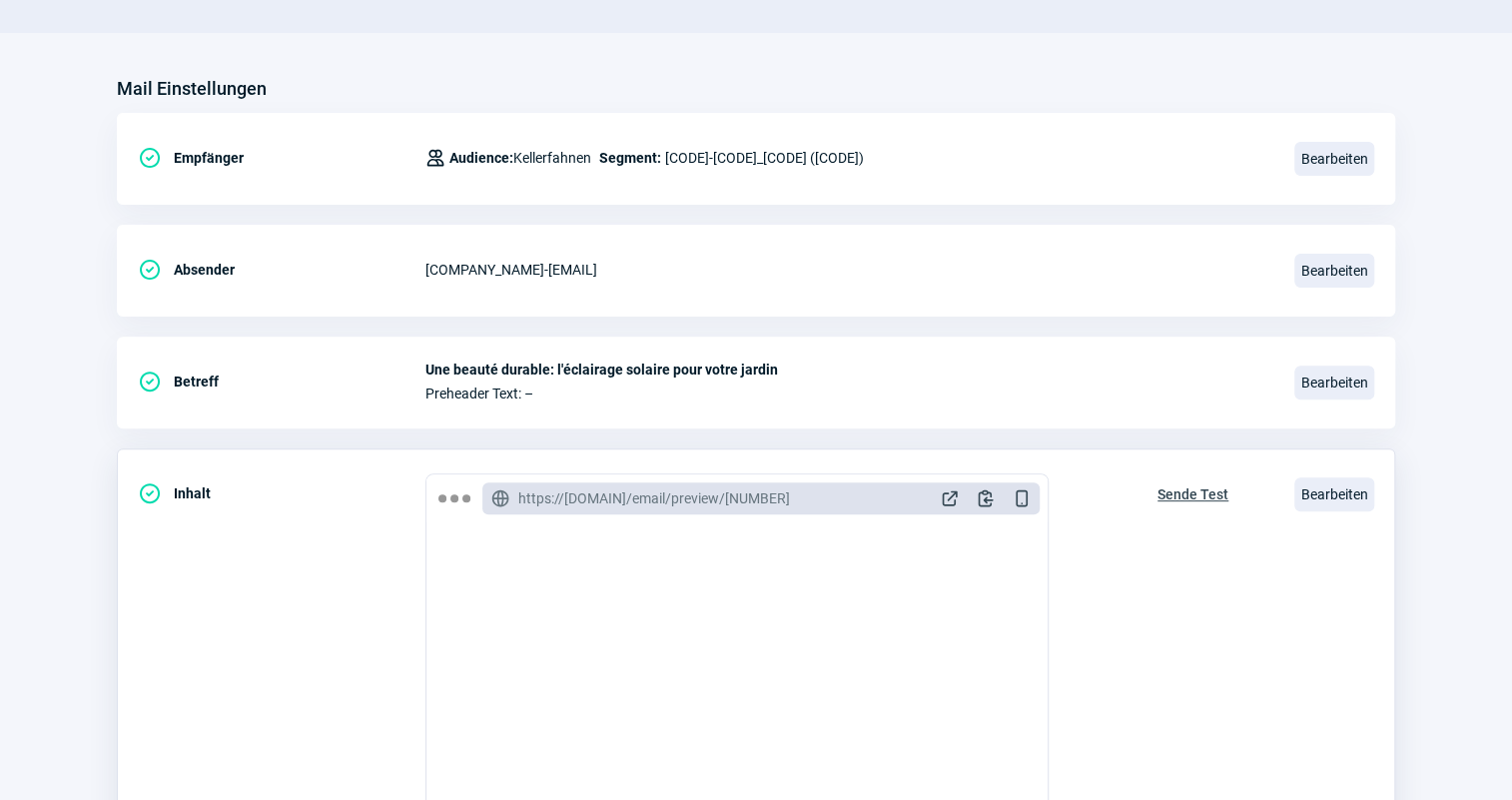 scroll, scrollTop: 181, scrollLeft: 0, axis: vertical 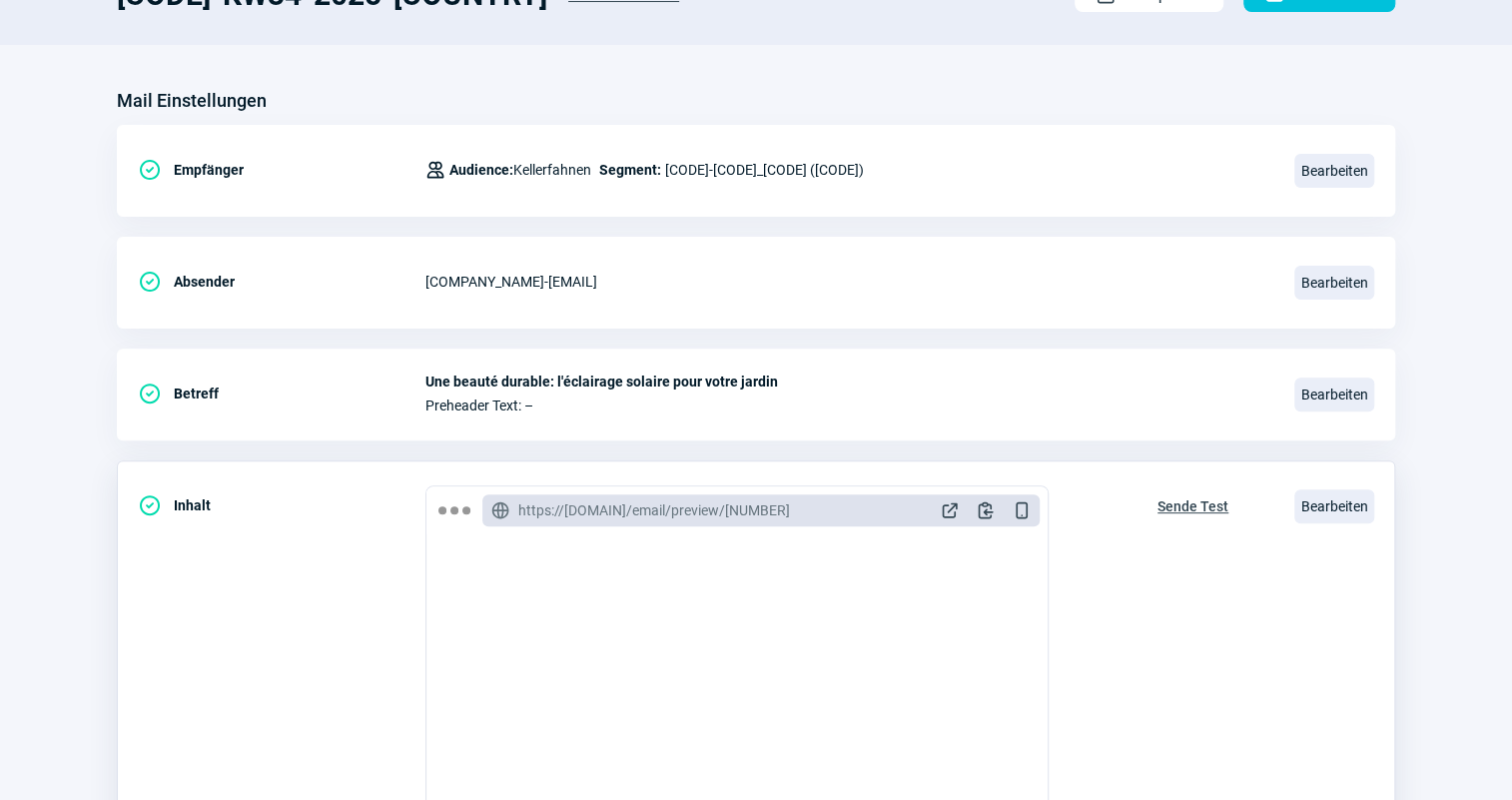 click on "Sende Test" 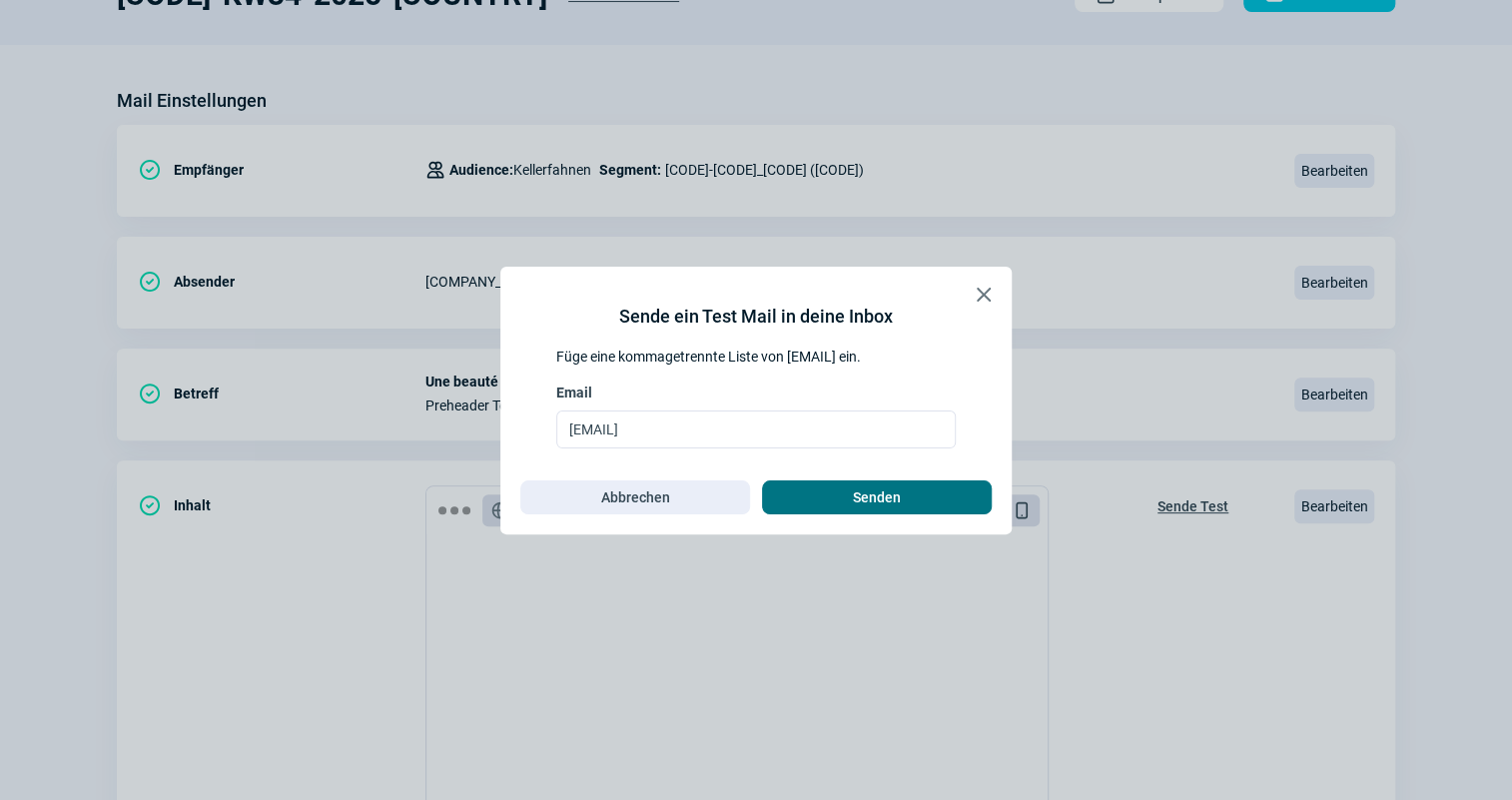 click on "Senden" at bounding box center (877, 497) 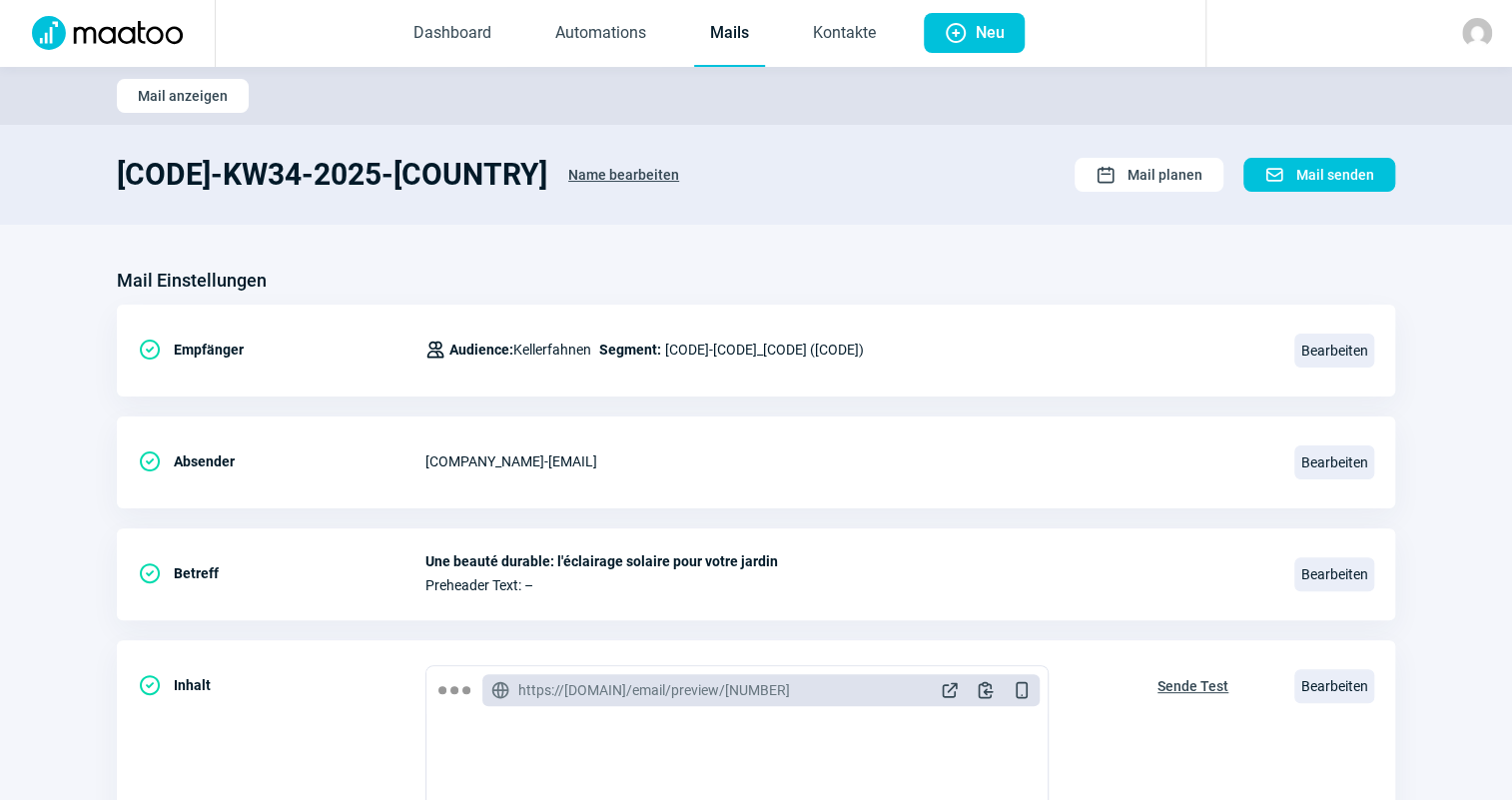 scroll, scrollTop: 0, scrollLeft: 0, axis: both 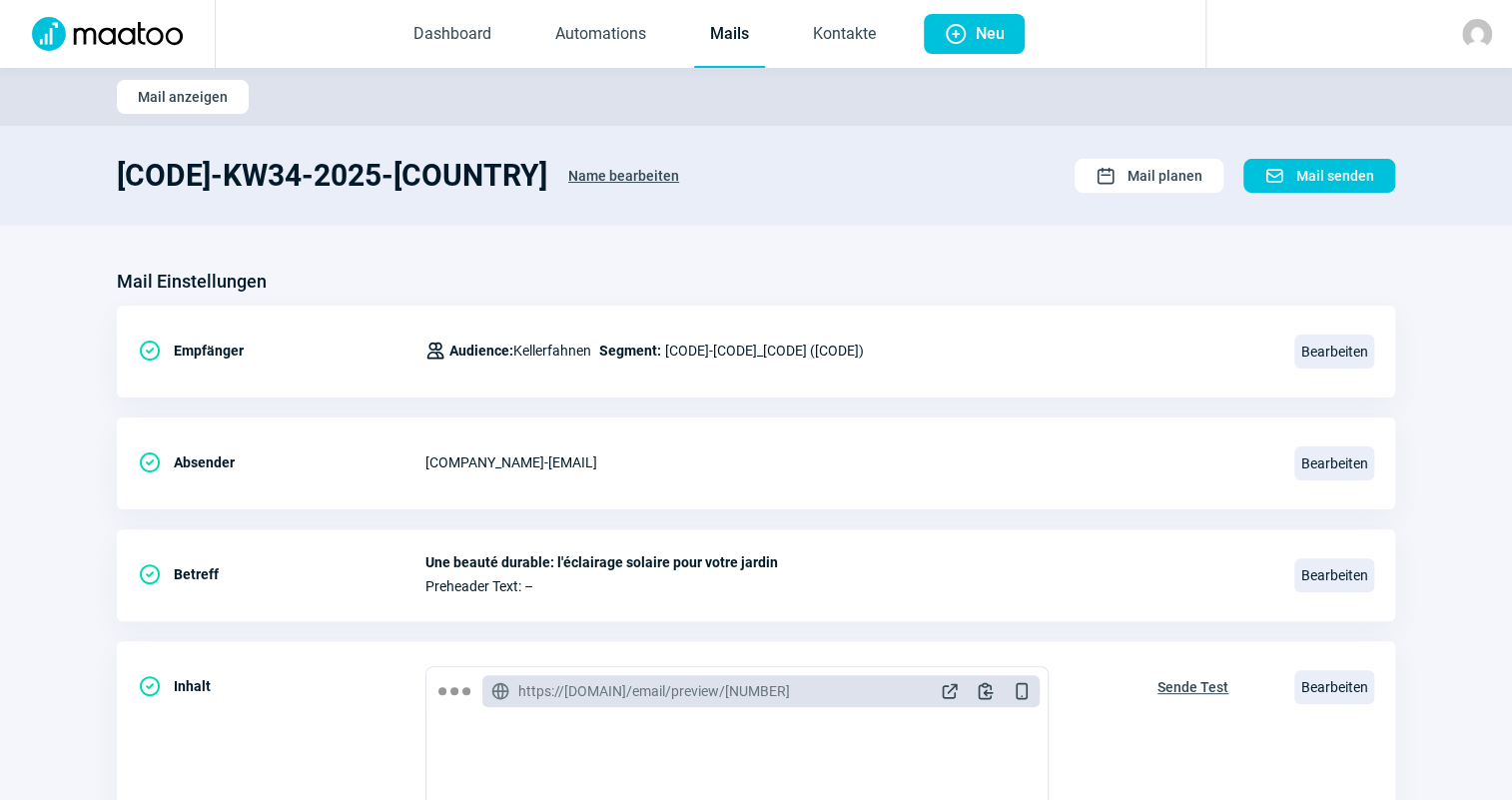 click on "Mails" 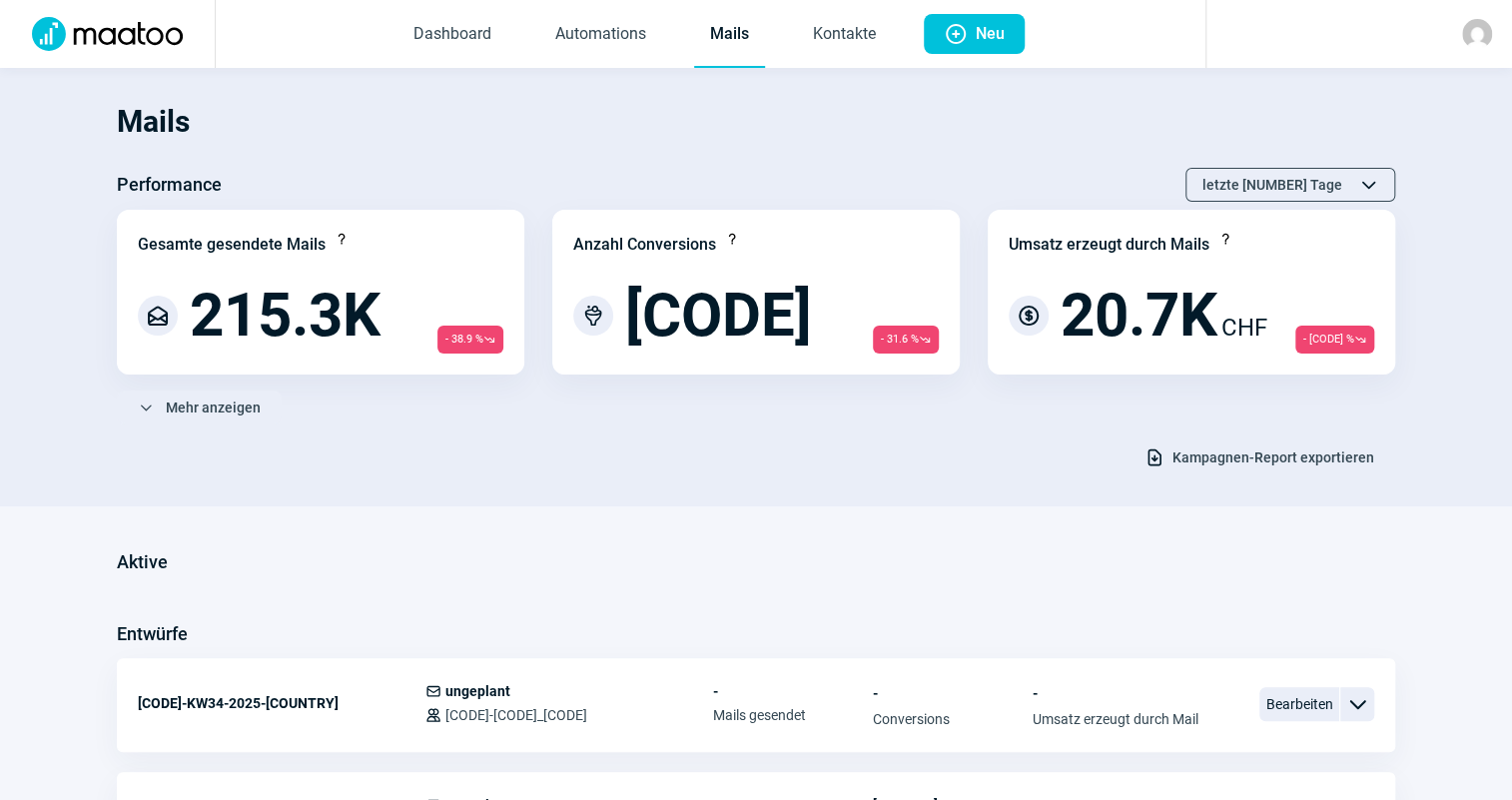 click on "Mails" 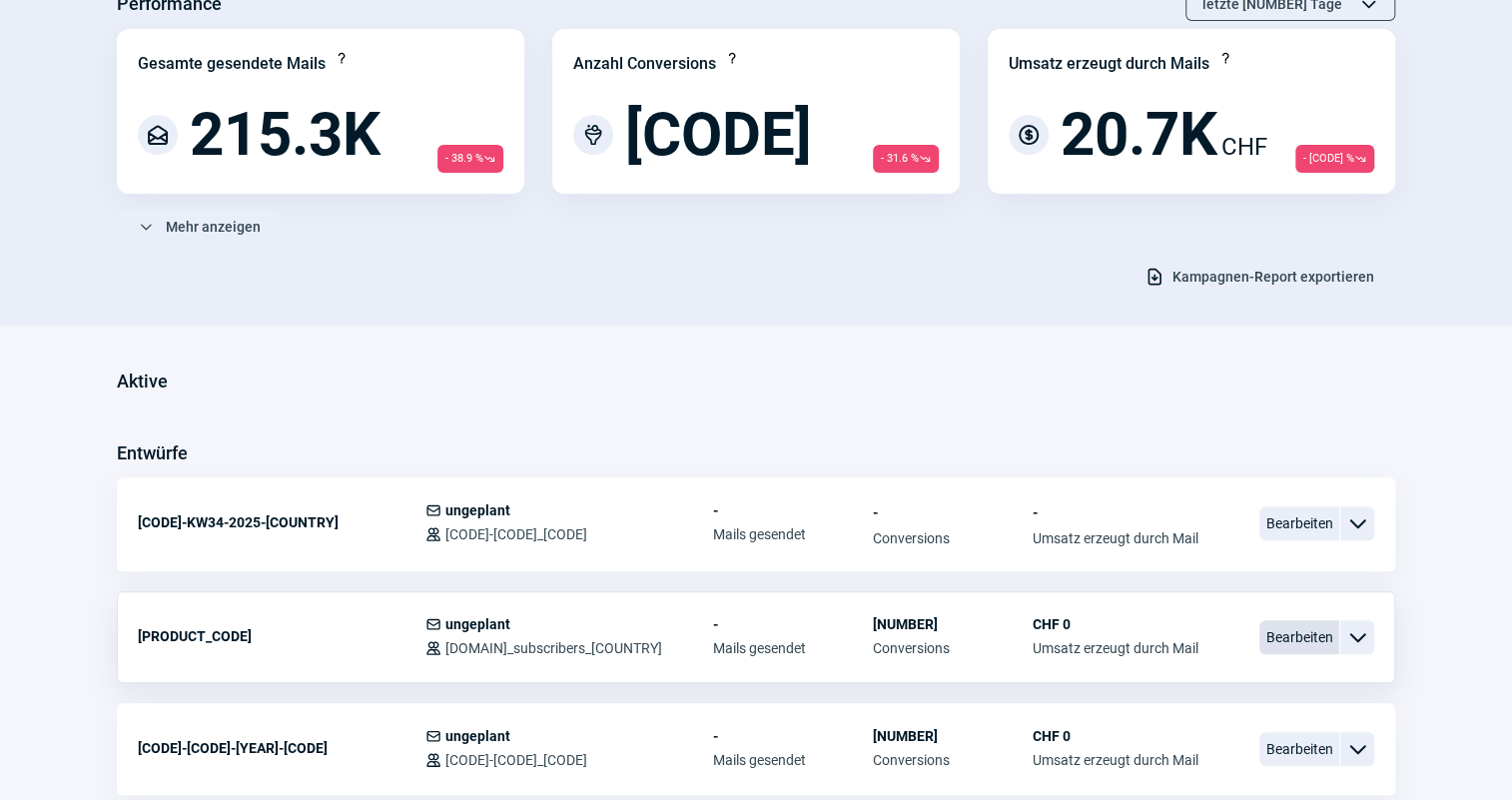 click on "Bearbeiten" at bounding box center [1299, 637] 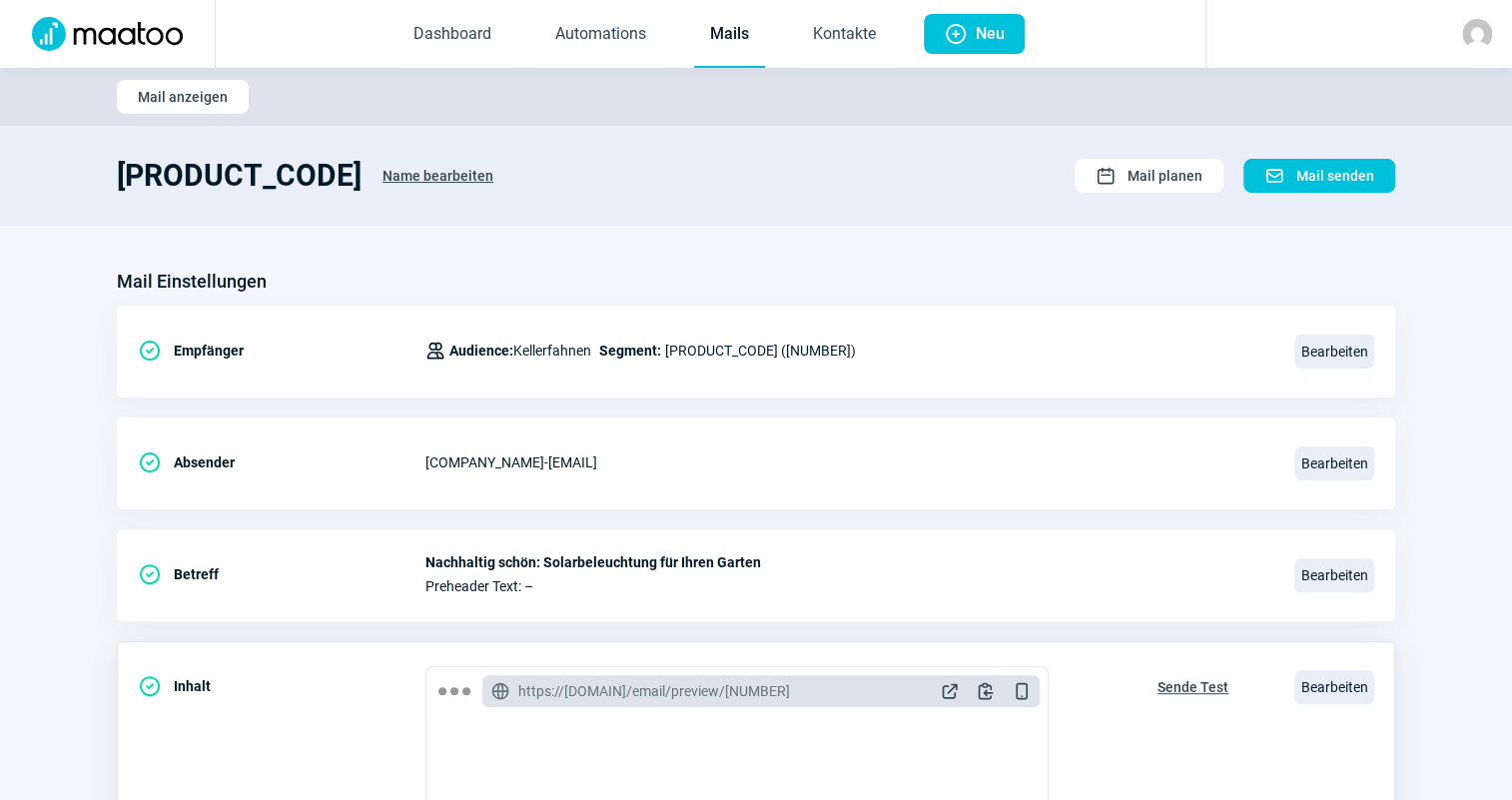 click on "Sende Test" 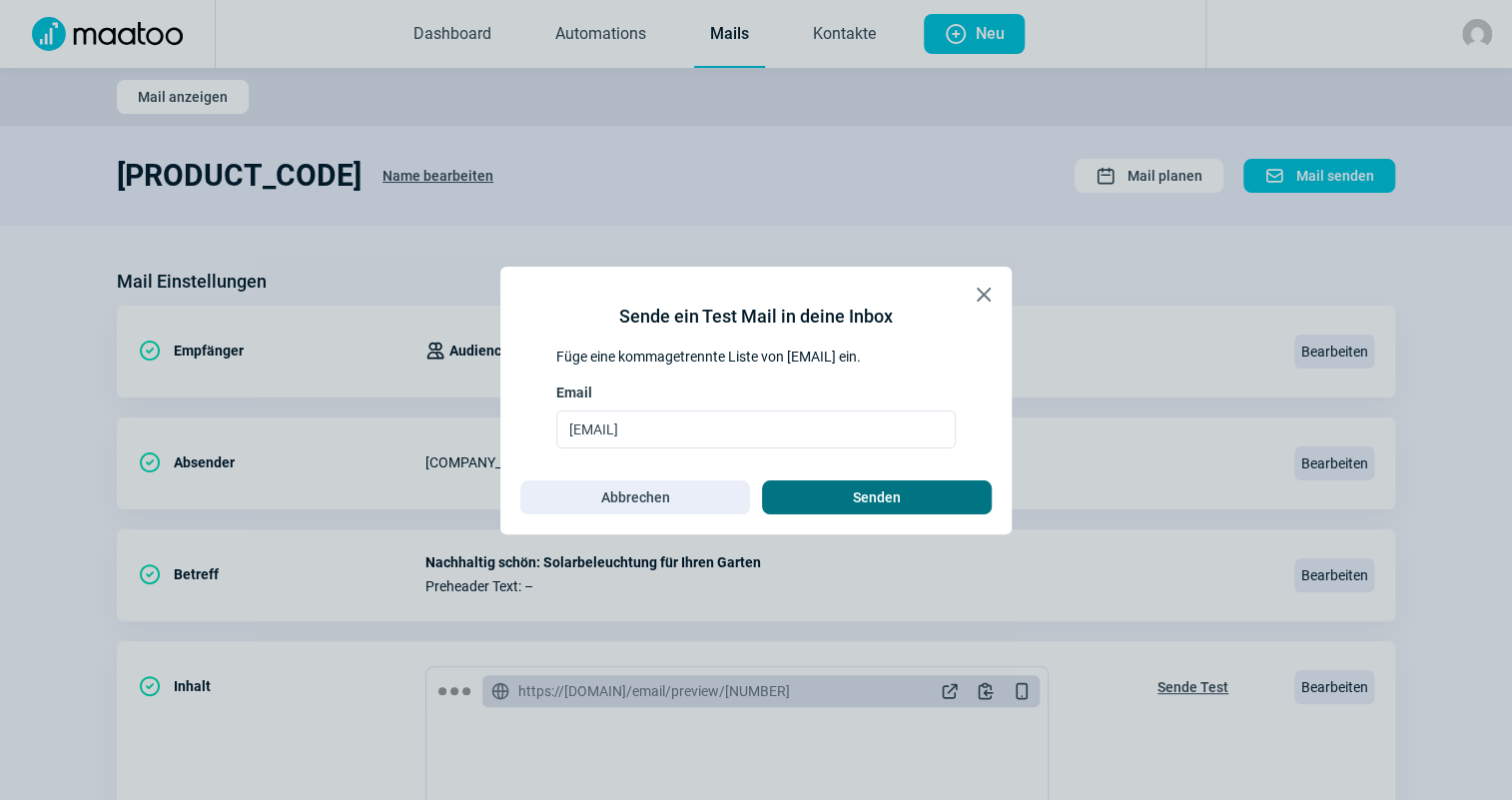 click on "Senden" at bounding box center [877, 497] 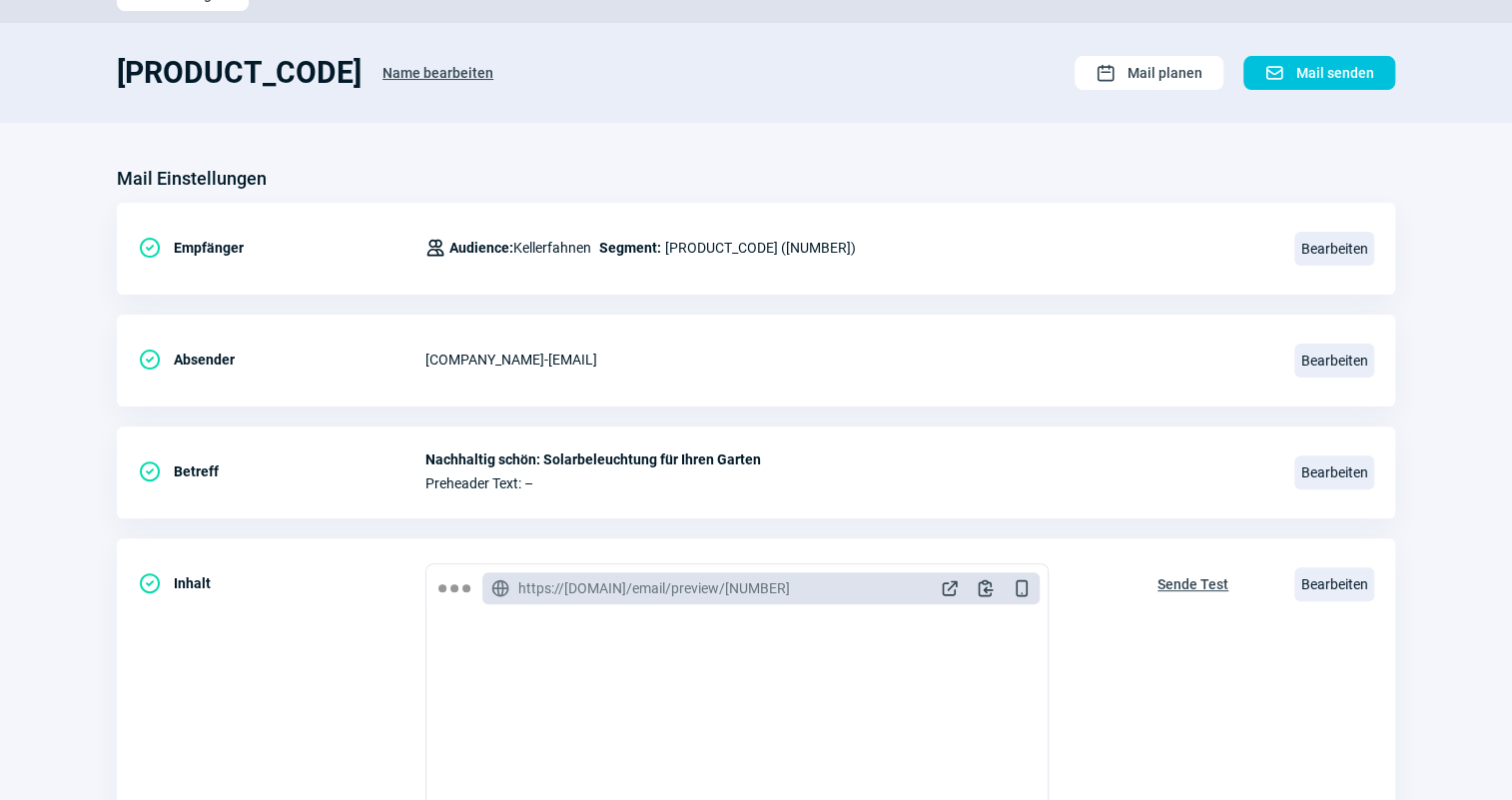 scroll, scrollTop: 0, scrollLeft: 0, axis: both 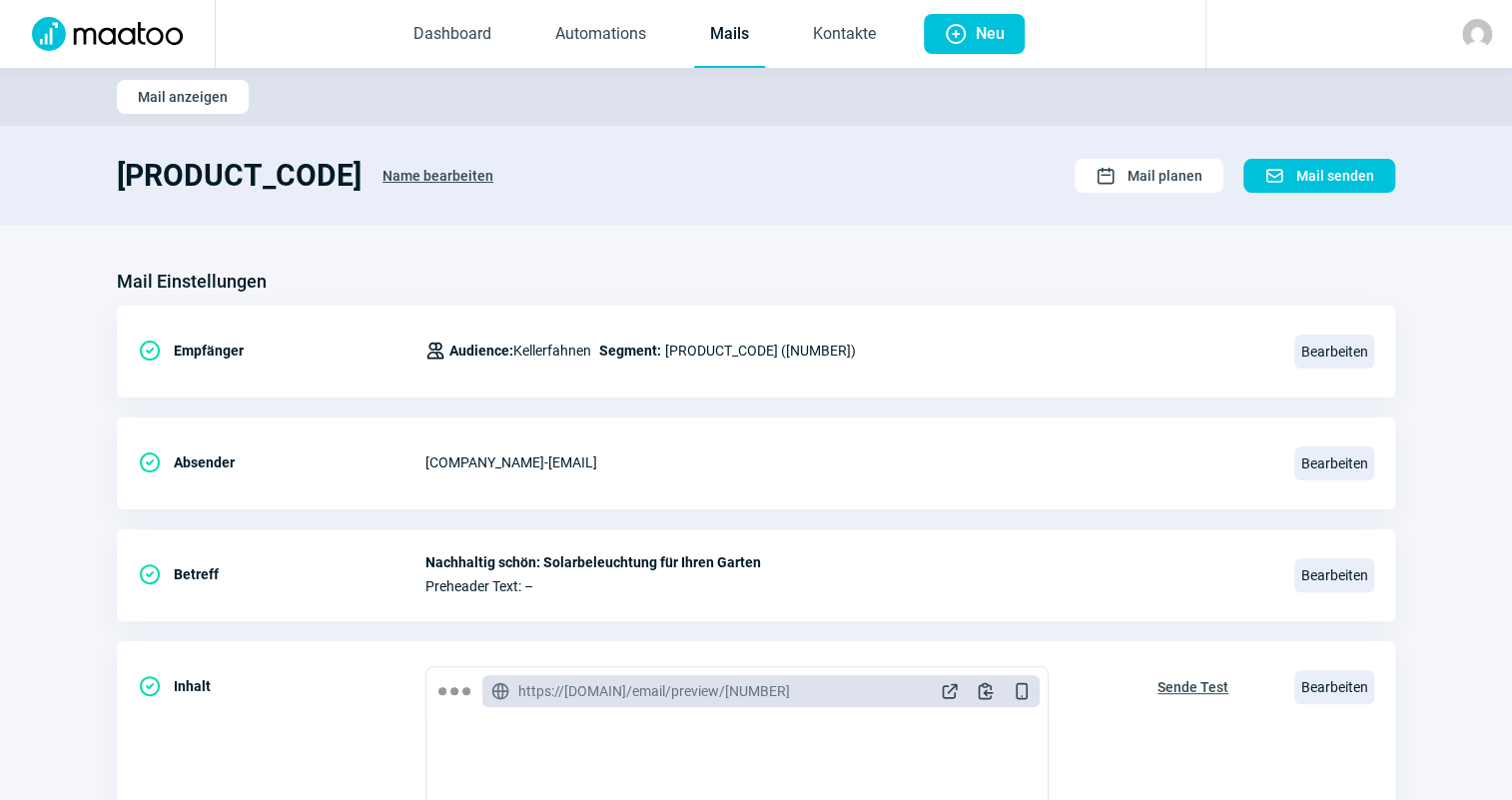 click on "Mails" 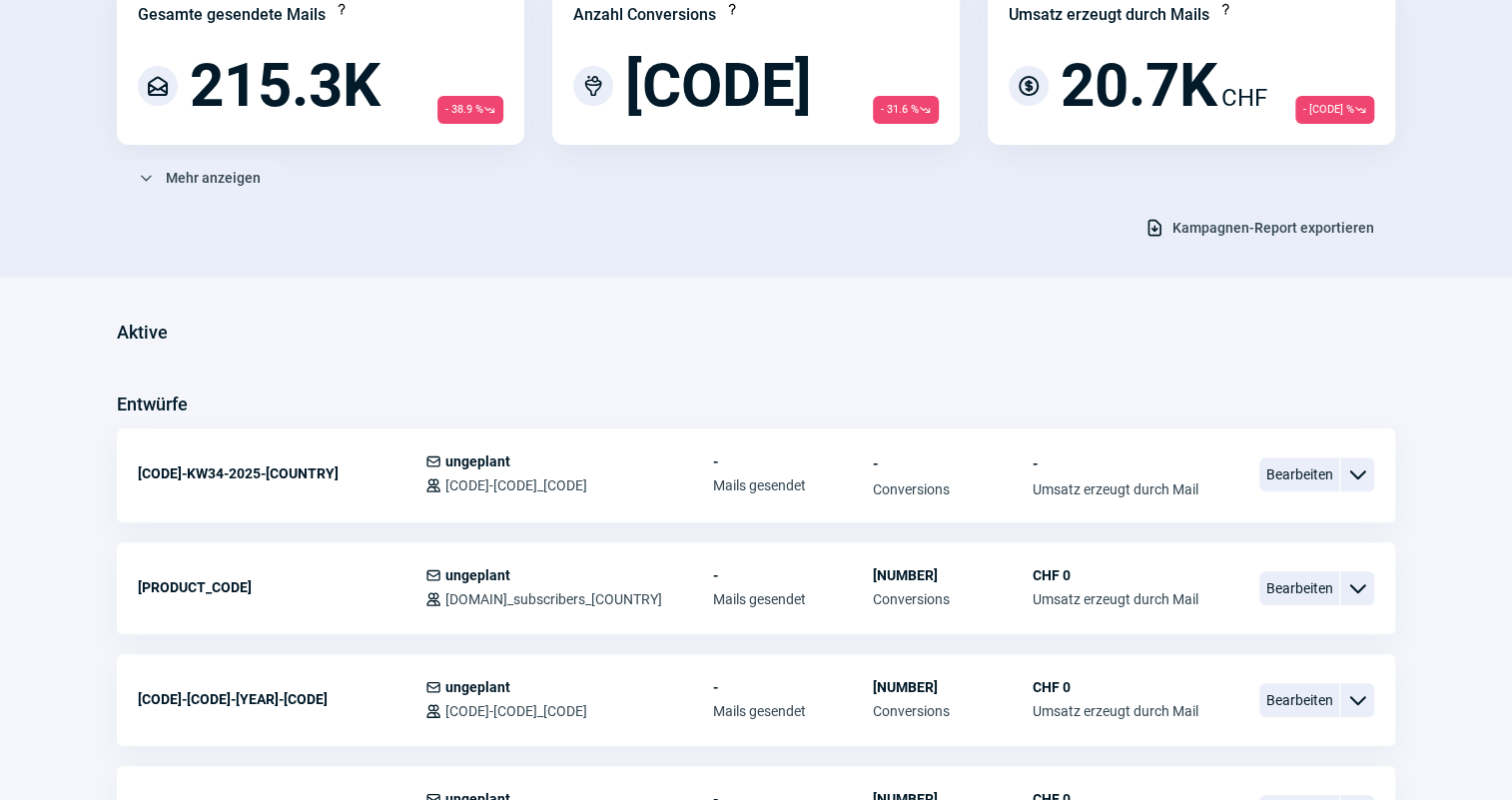 scroll, scrollTop: 363, scrollLeft: 0, axis: vertical 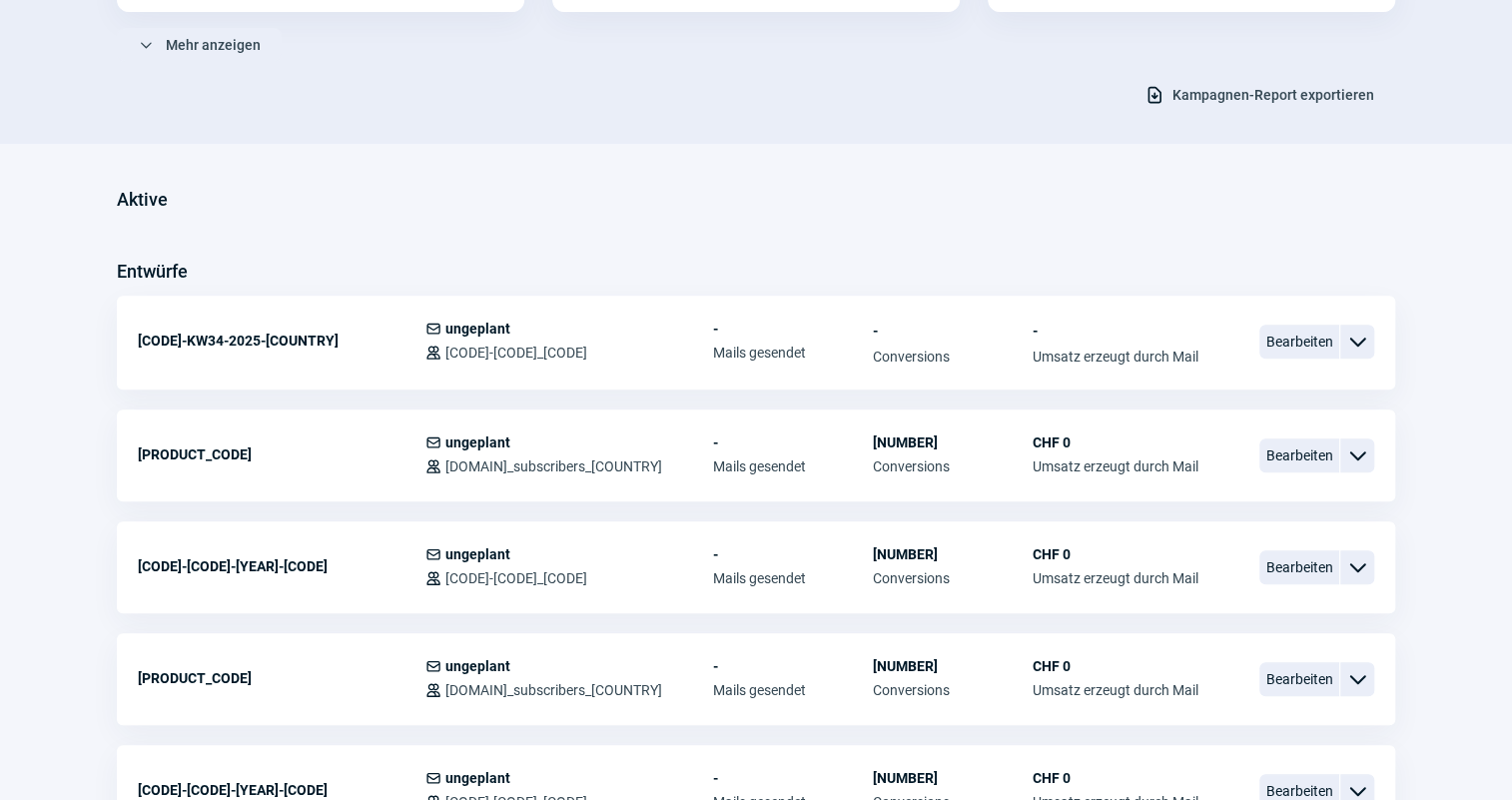 click on "Entwürfe" at bounding box center (756, 272) 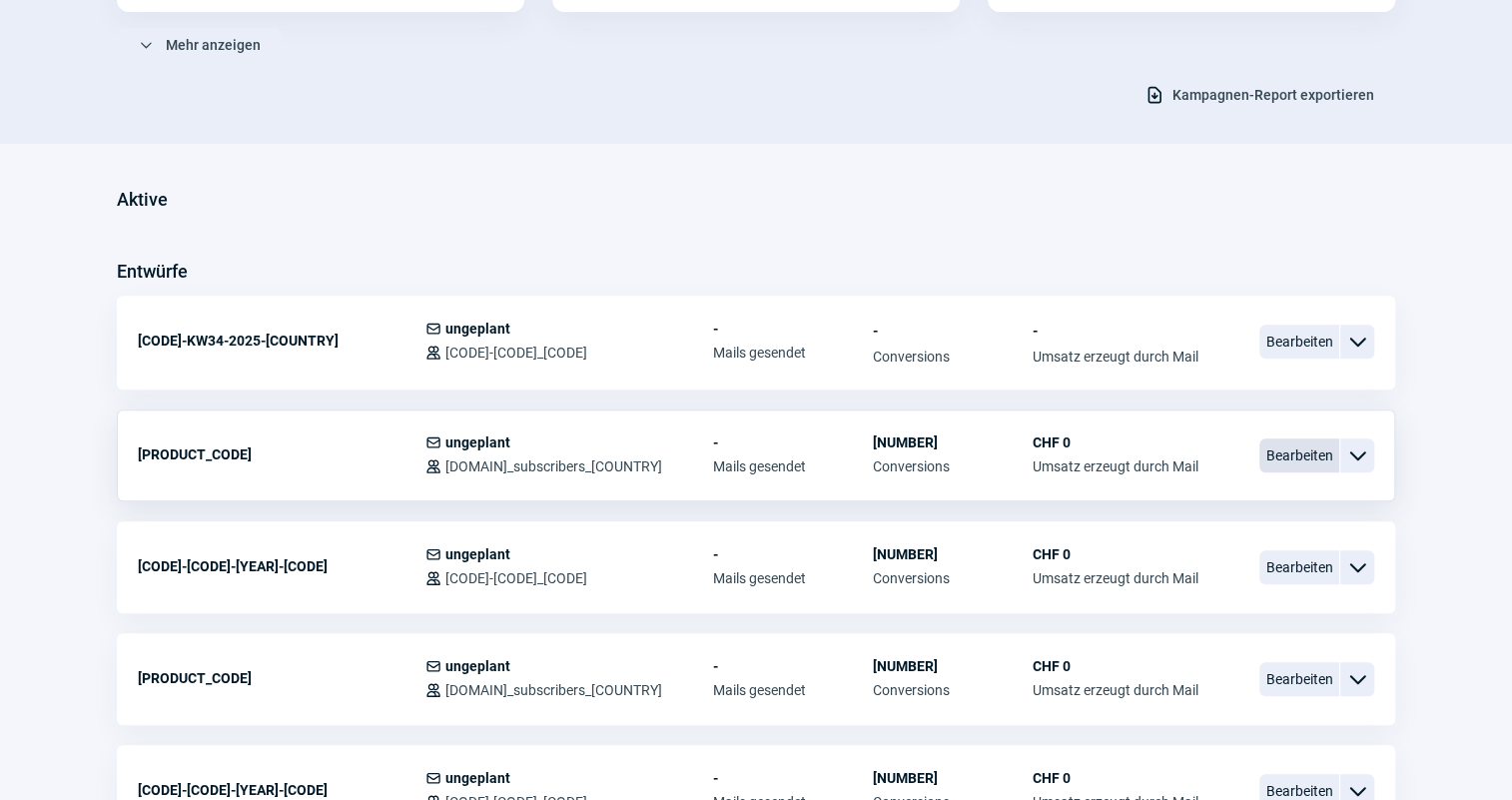click on "Bearbeiten" at bounding box center [1299, 455] 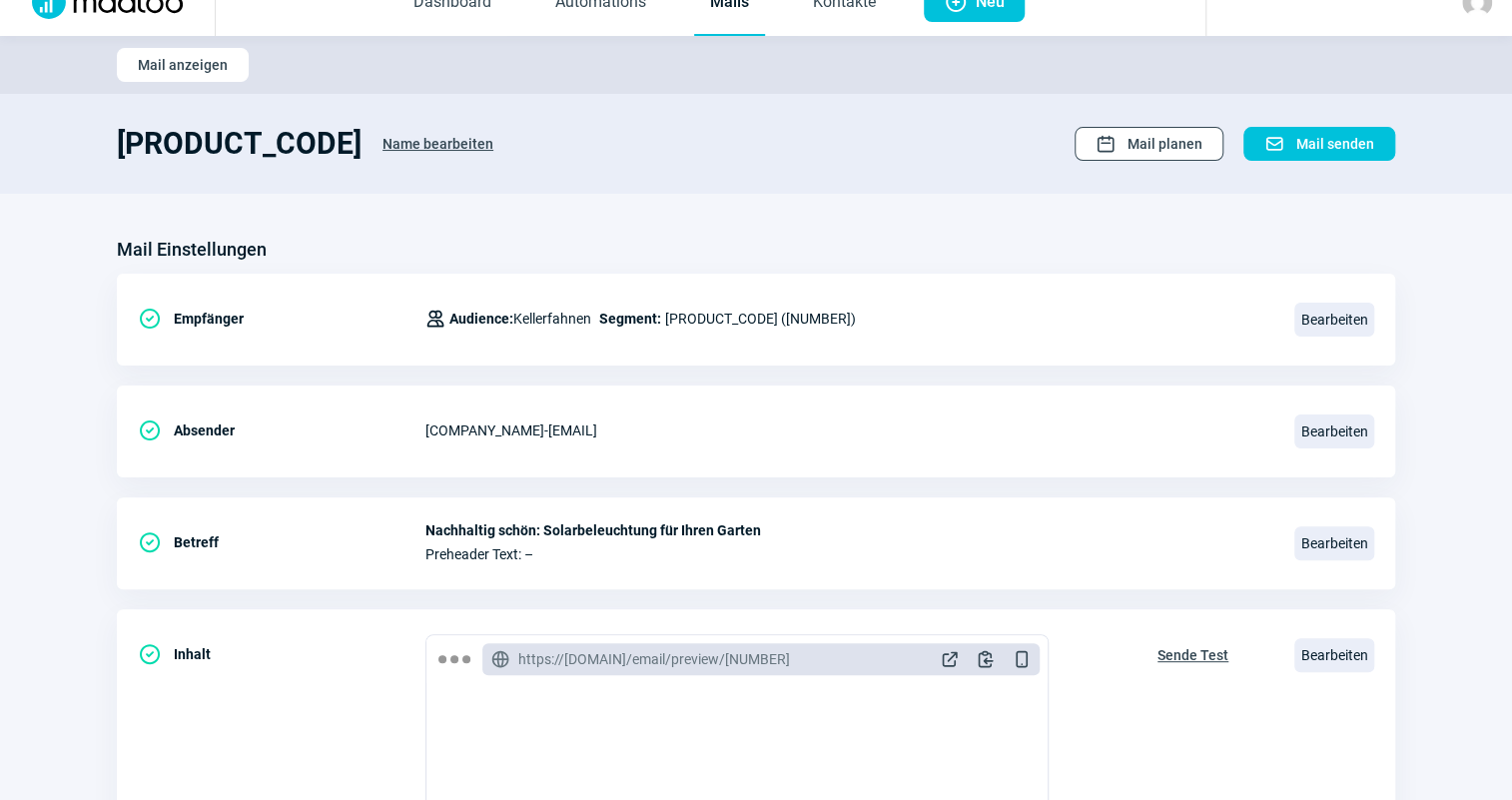 scroll, scrollTop: 0, scrollLeft: 0, axis: both 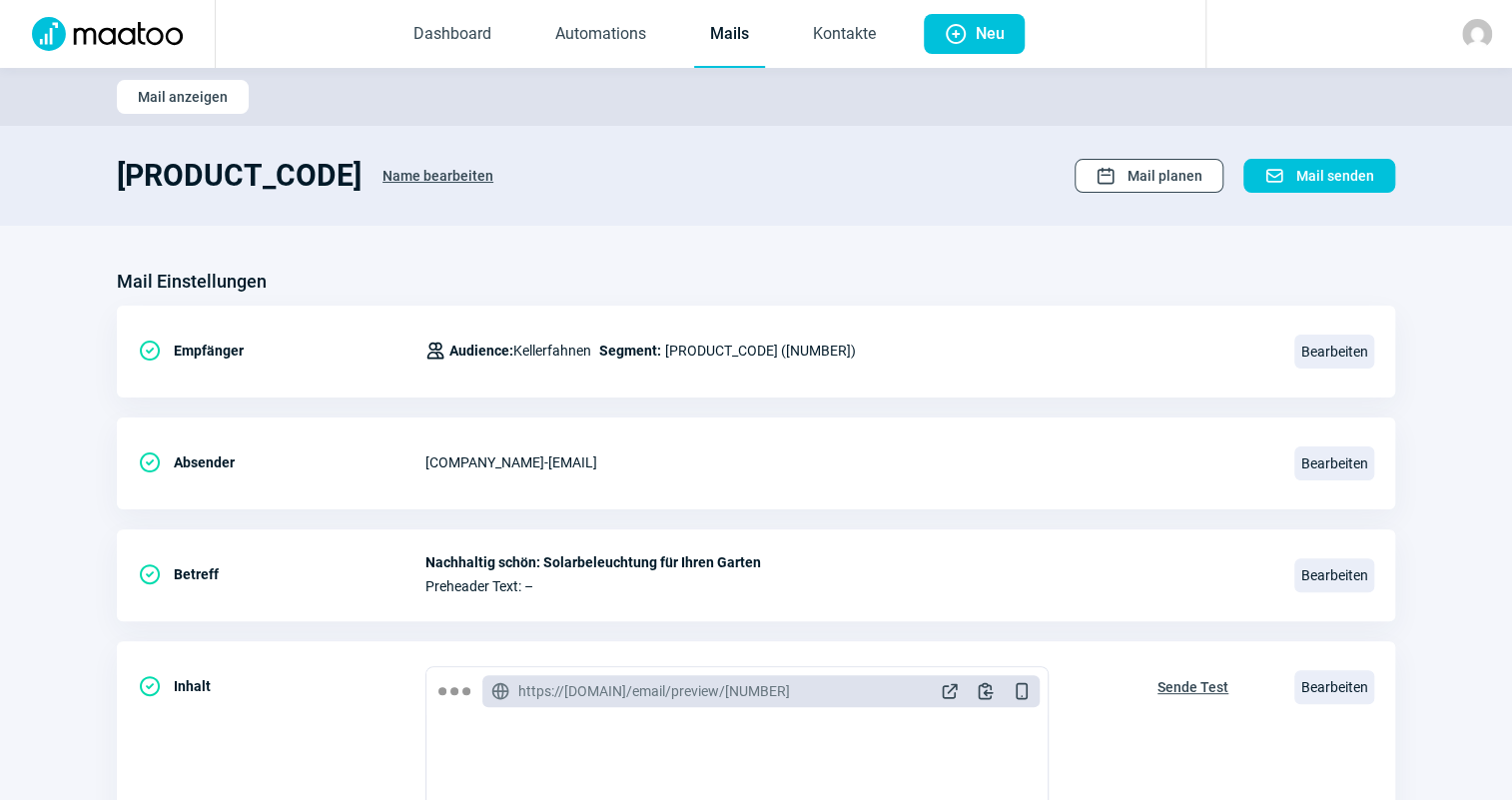 click on "Calendar icon Mail planen" at bounding box center (1148, 176) 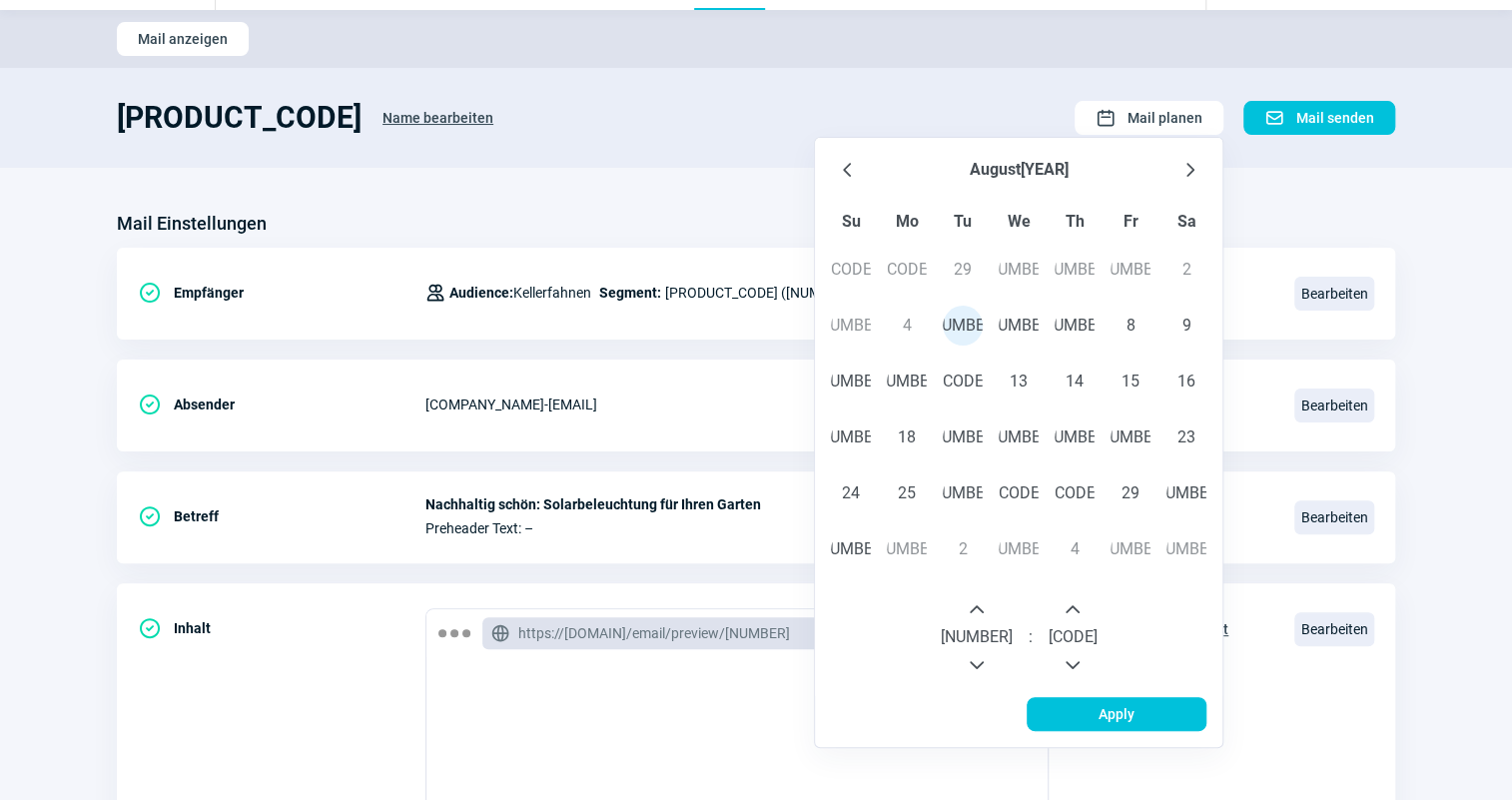 scroll, scrollTop: 90, scrollLeft: 0, axis: vertical 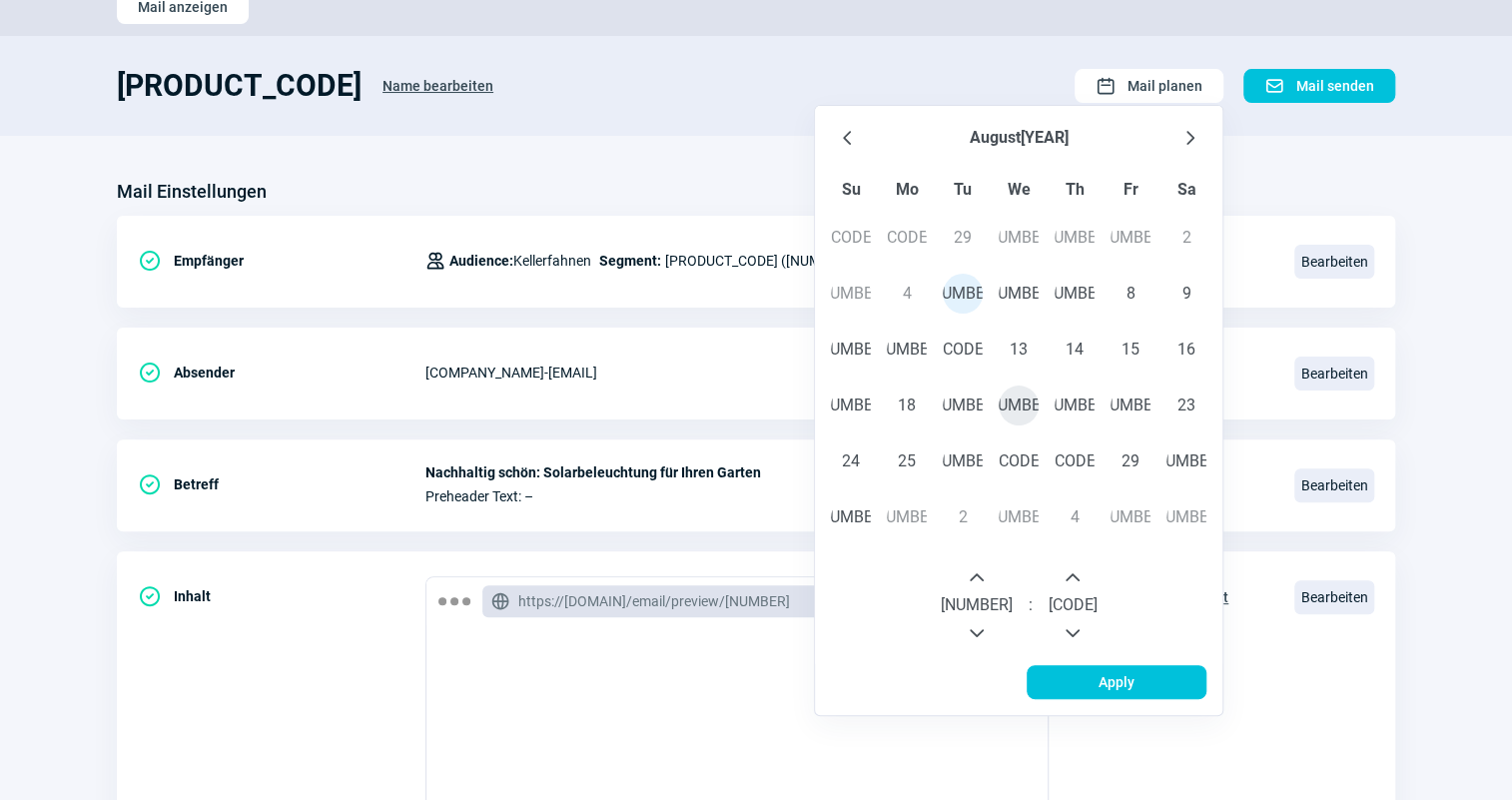 click on "[NUMBER]" at bounding box center [1019, 405] 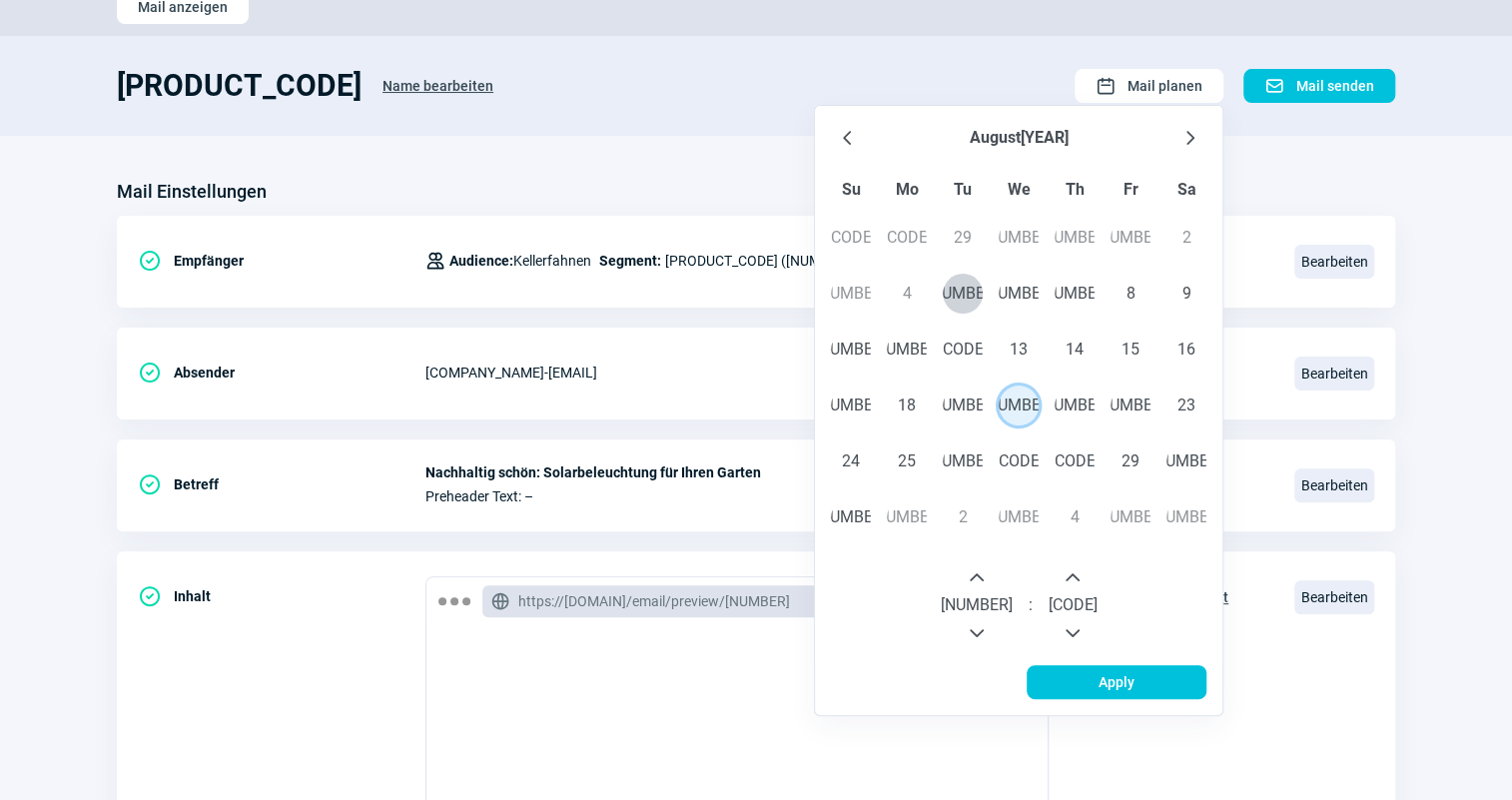 click 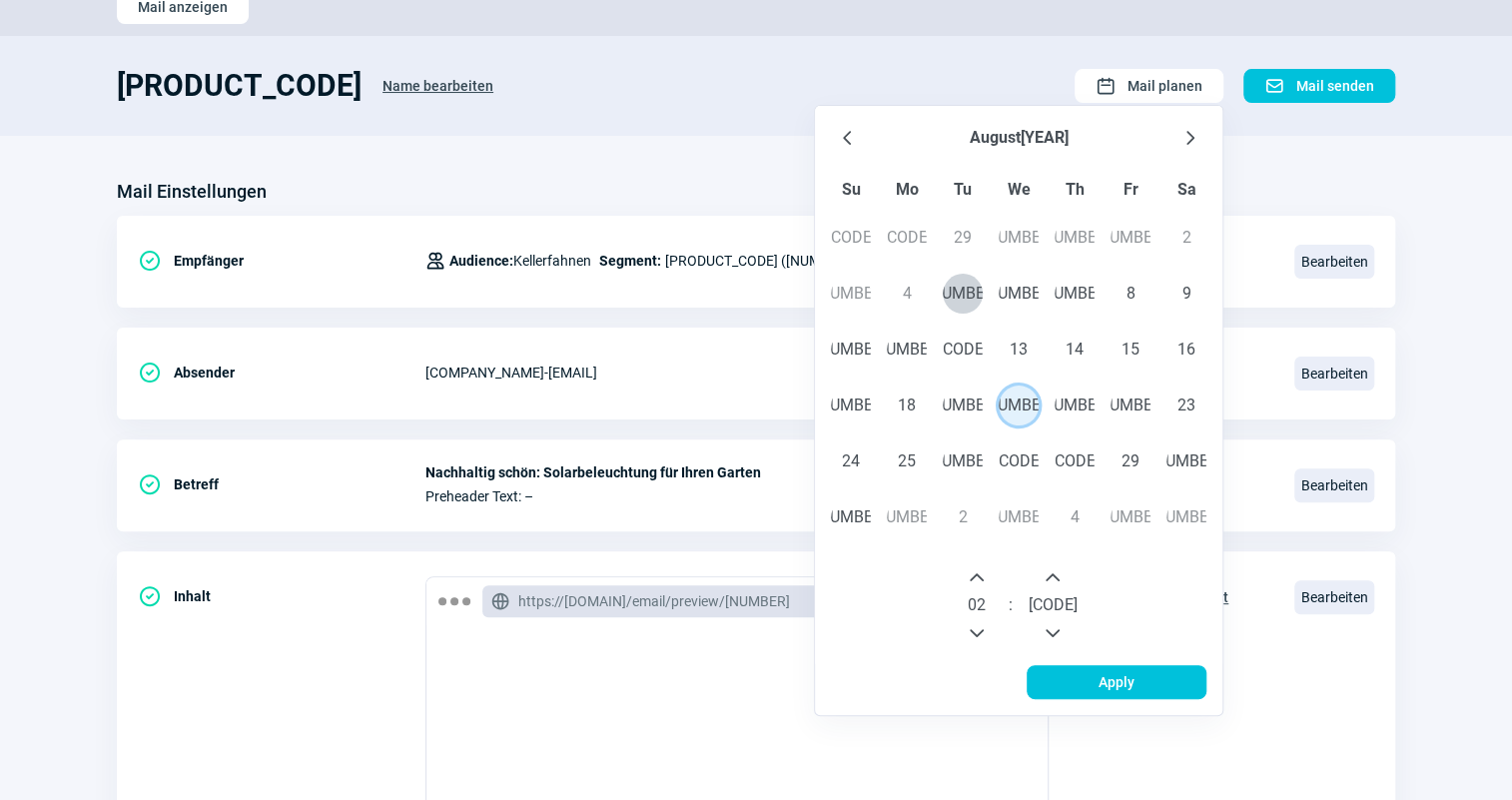 click 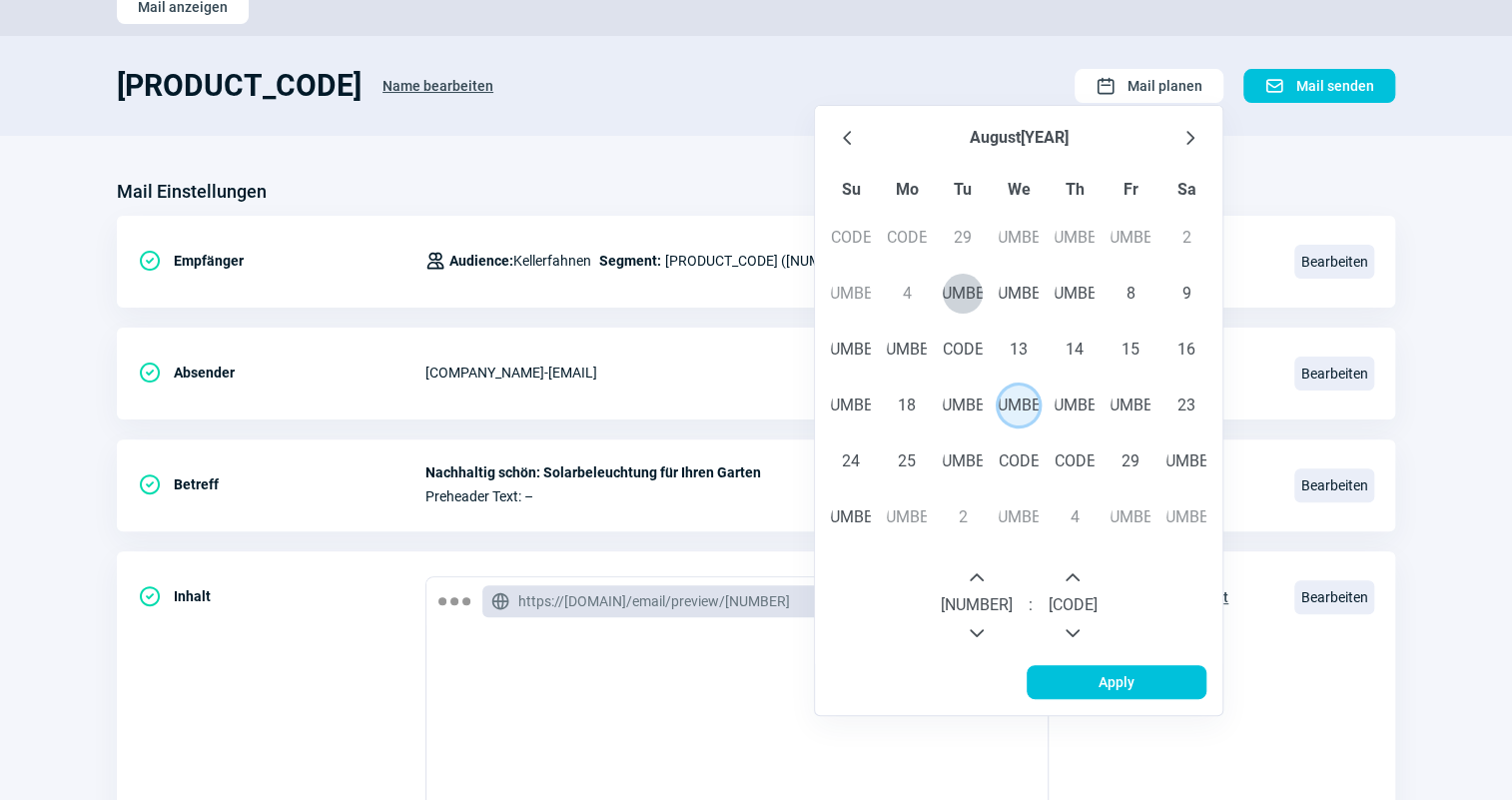 click 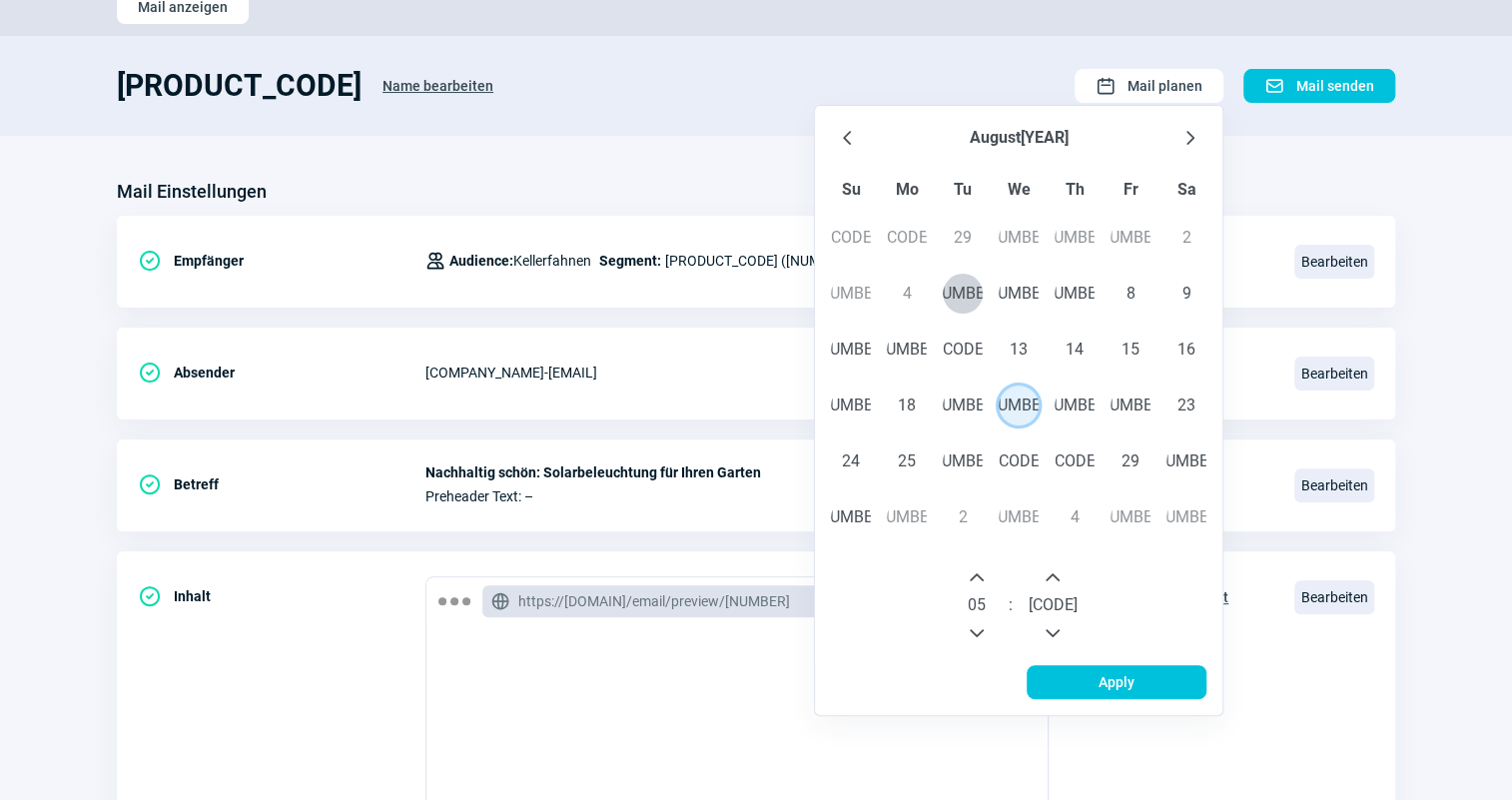 click 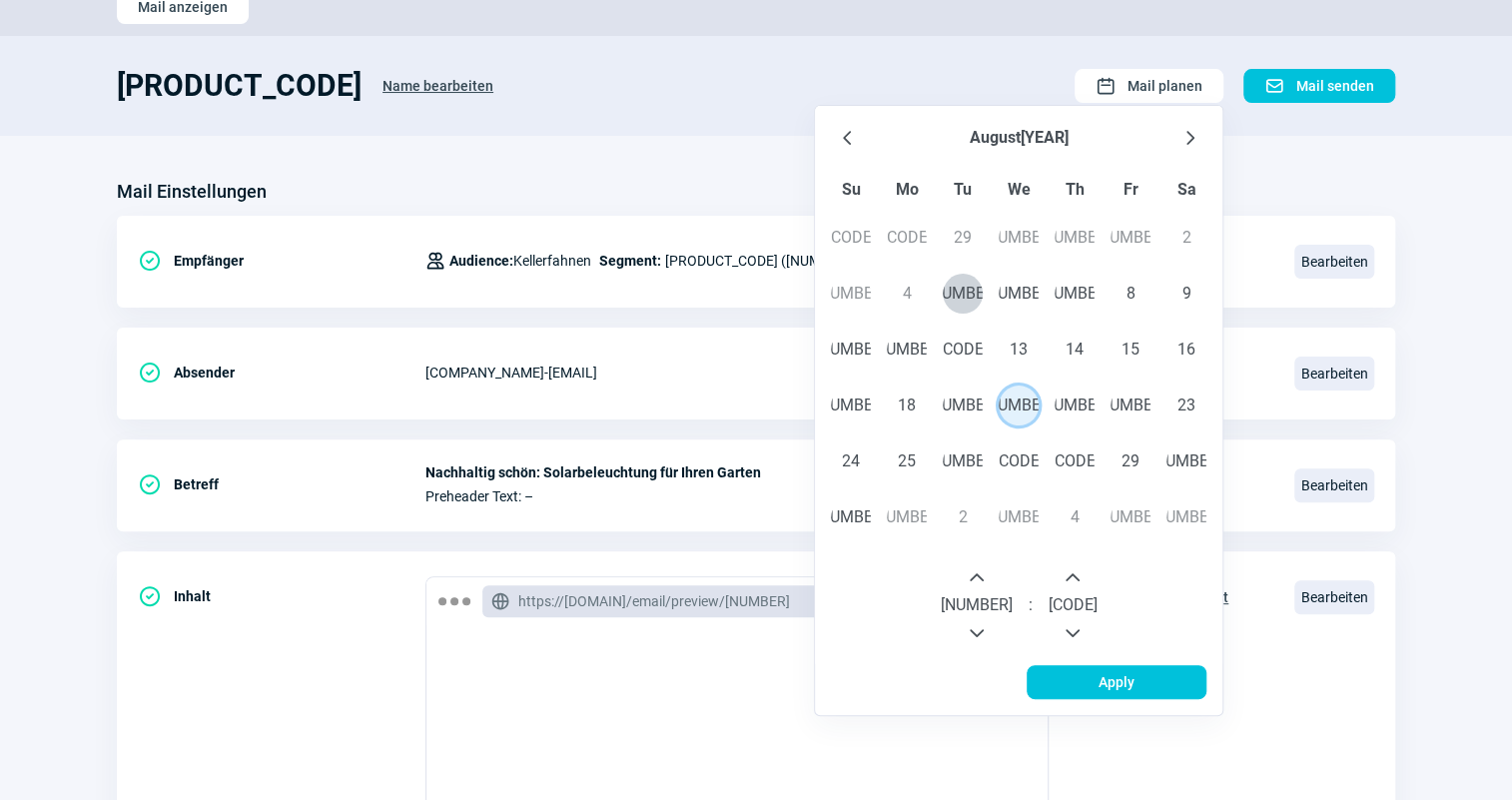 click 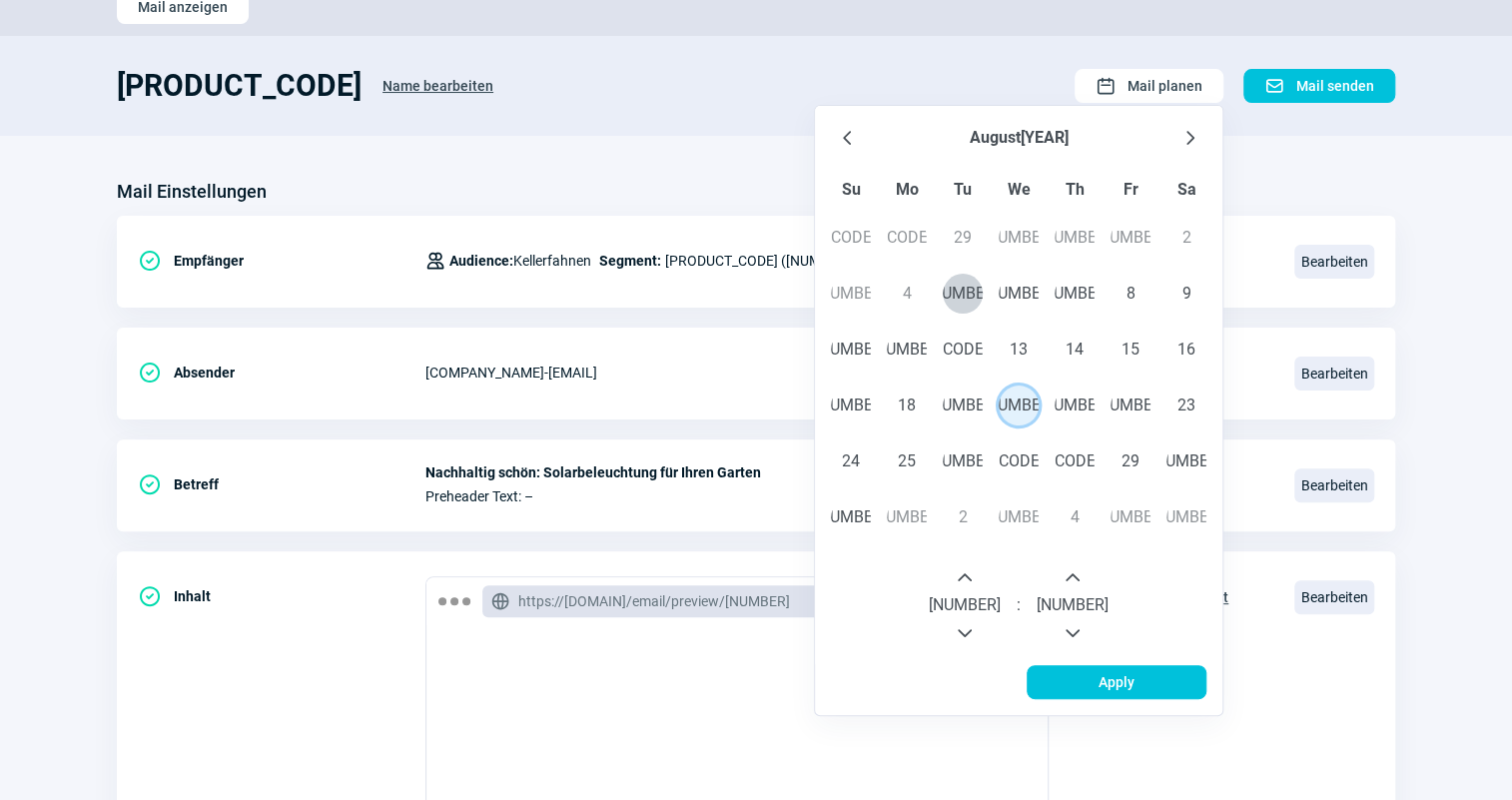 click 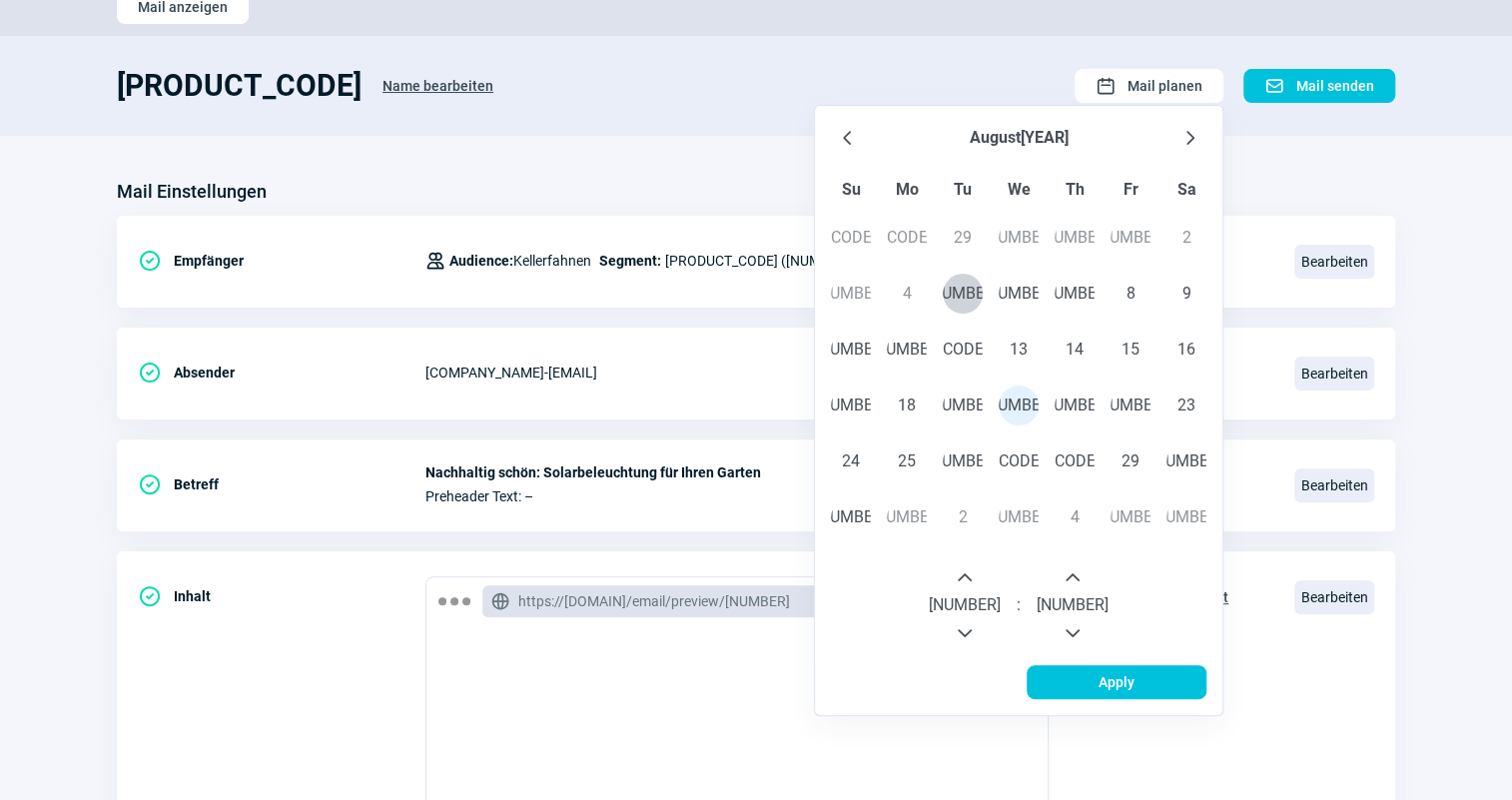 click on "[NUMBER]" at bounding box center [1073, 605] 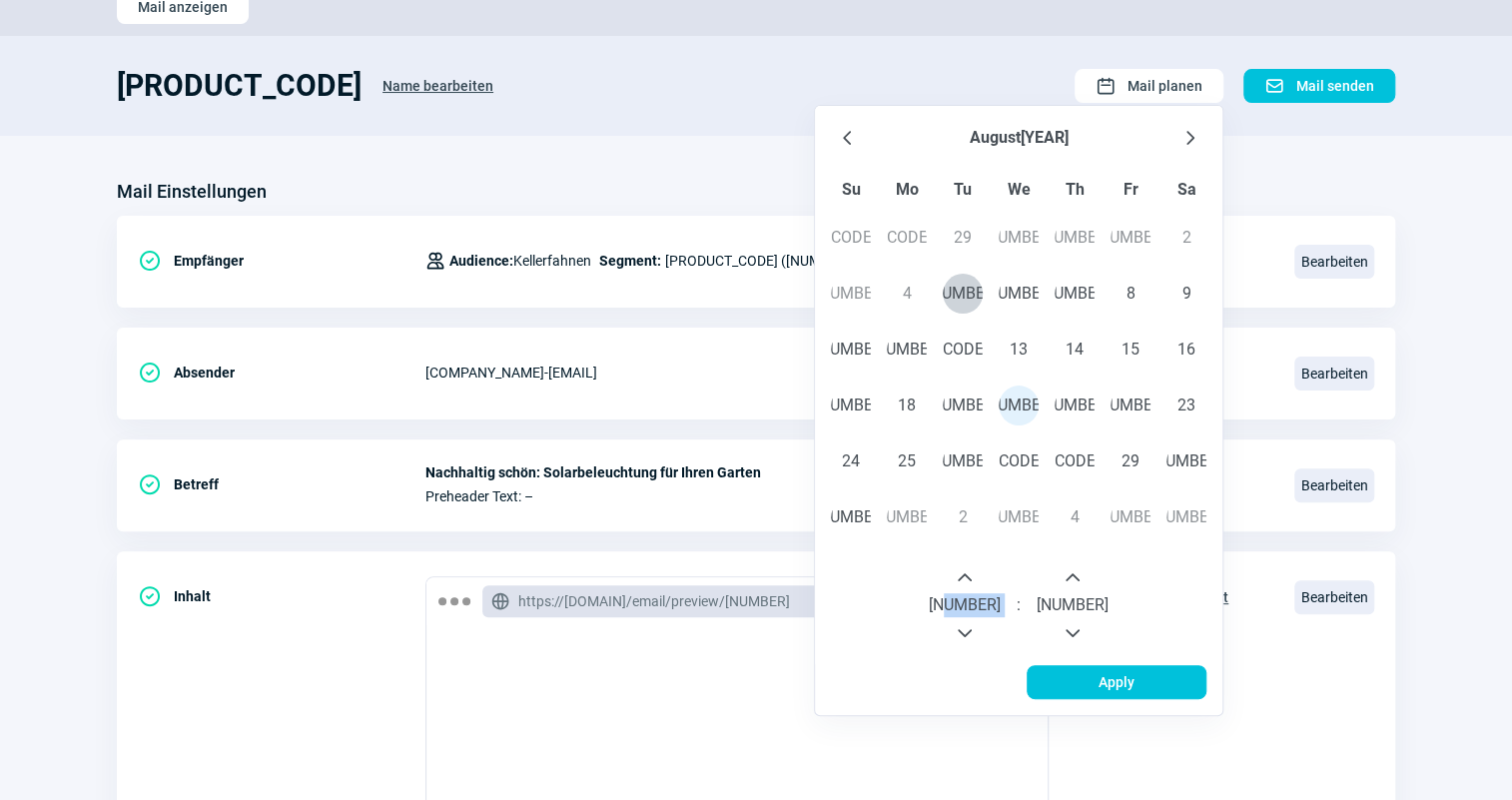 click on "[NUMBER]" at bounding box center (965, 605) 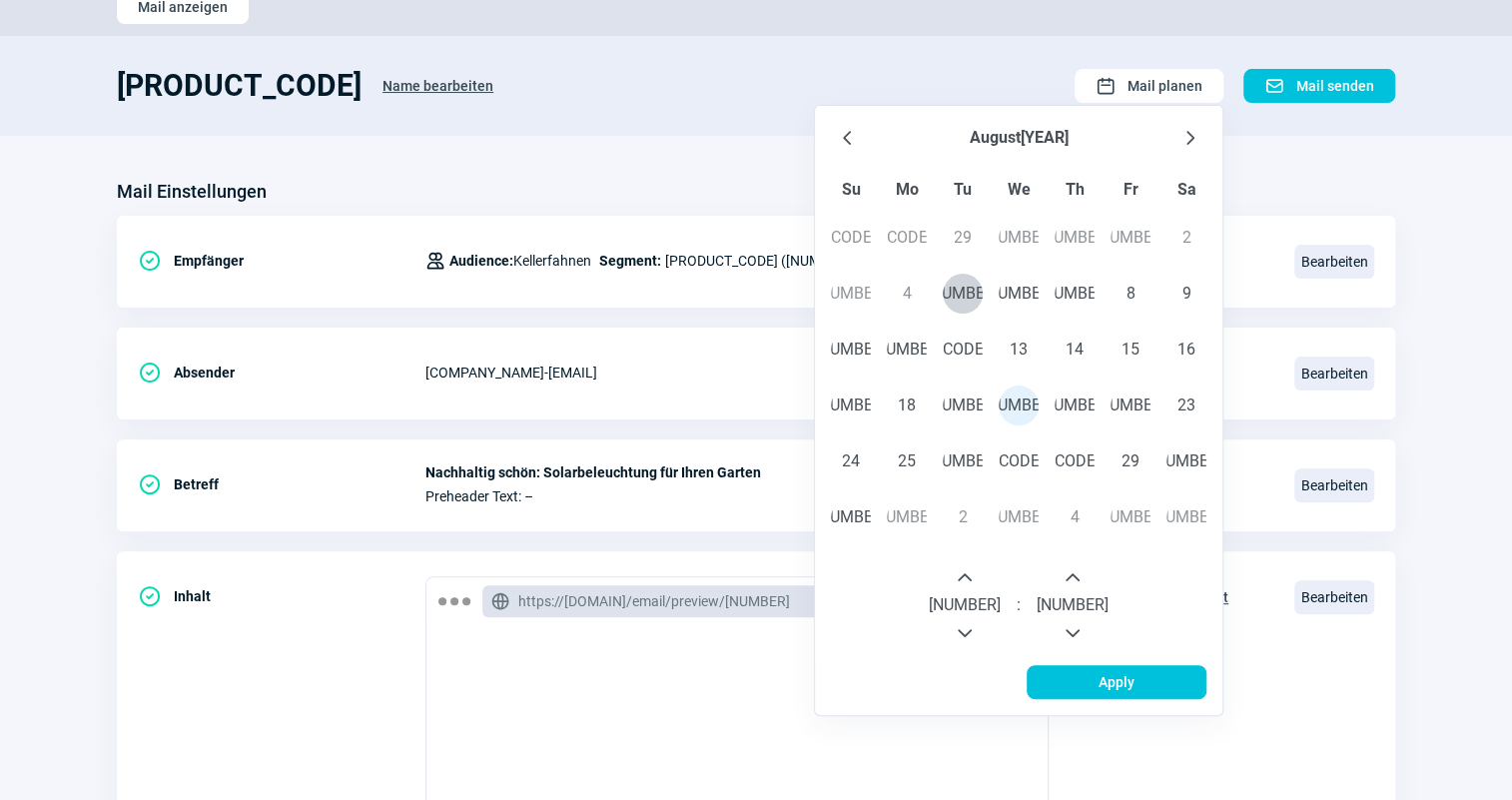 click on "[NUMBER]" at bounding box center [965, 605] 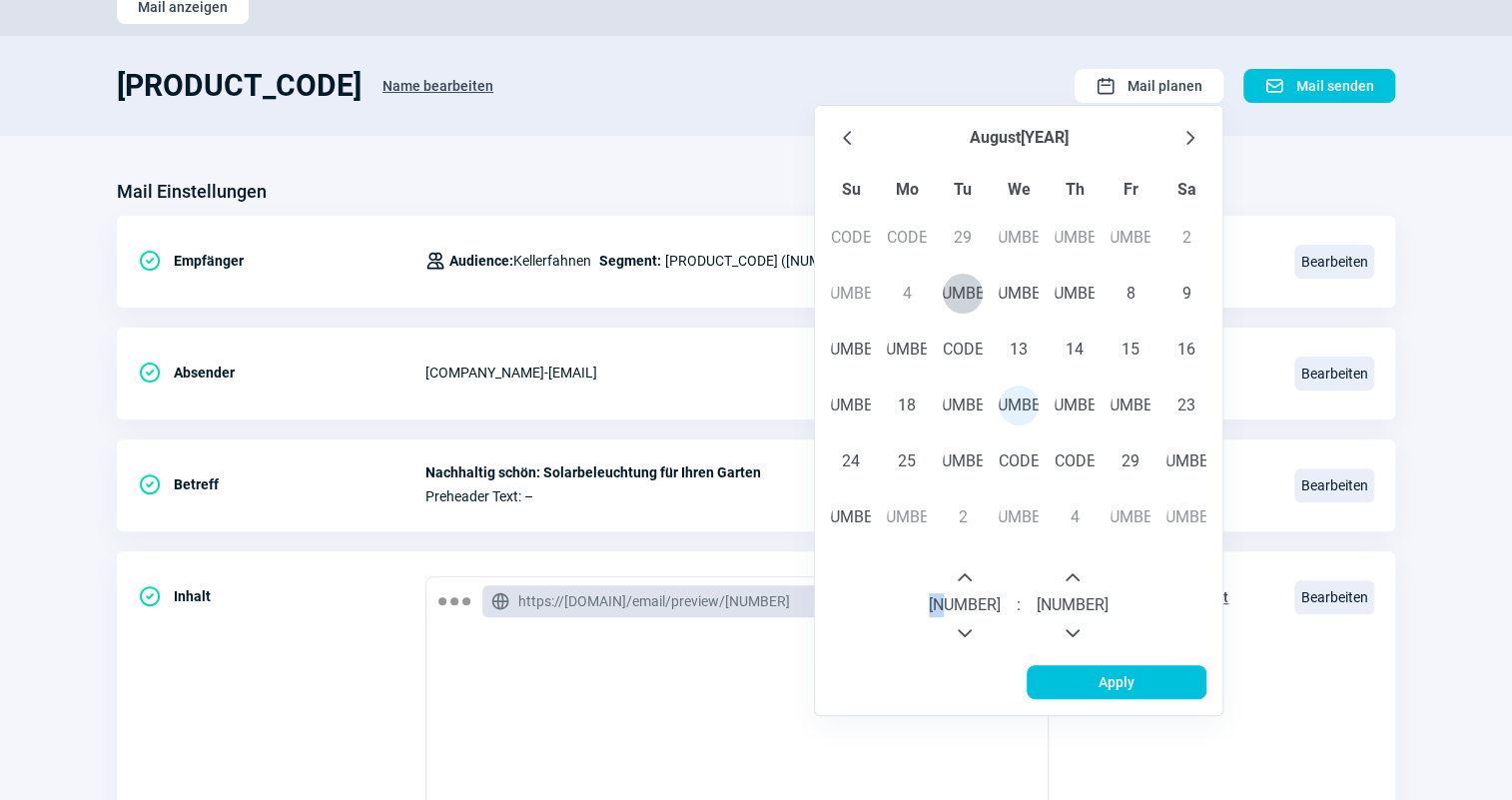 click on "[NUMBER]" at bounding box center (965, 605) 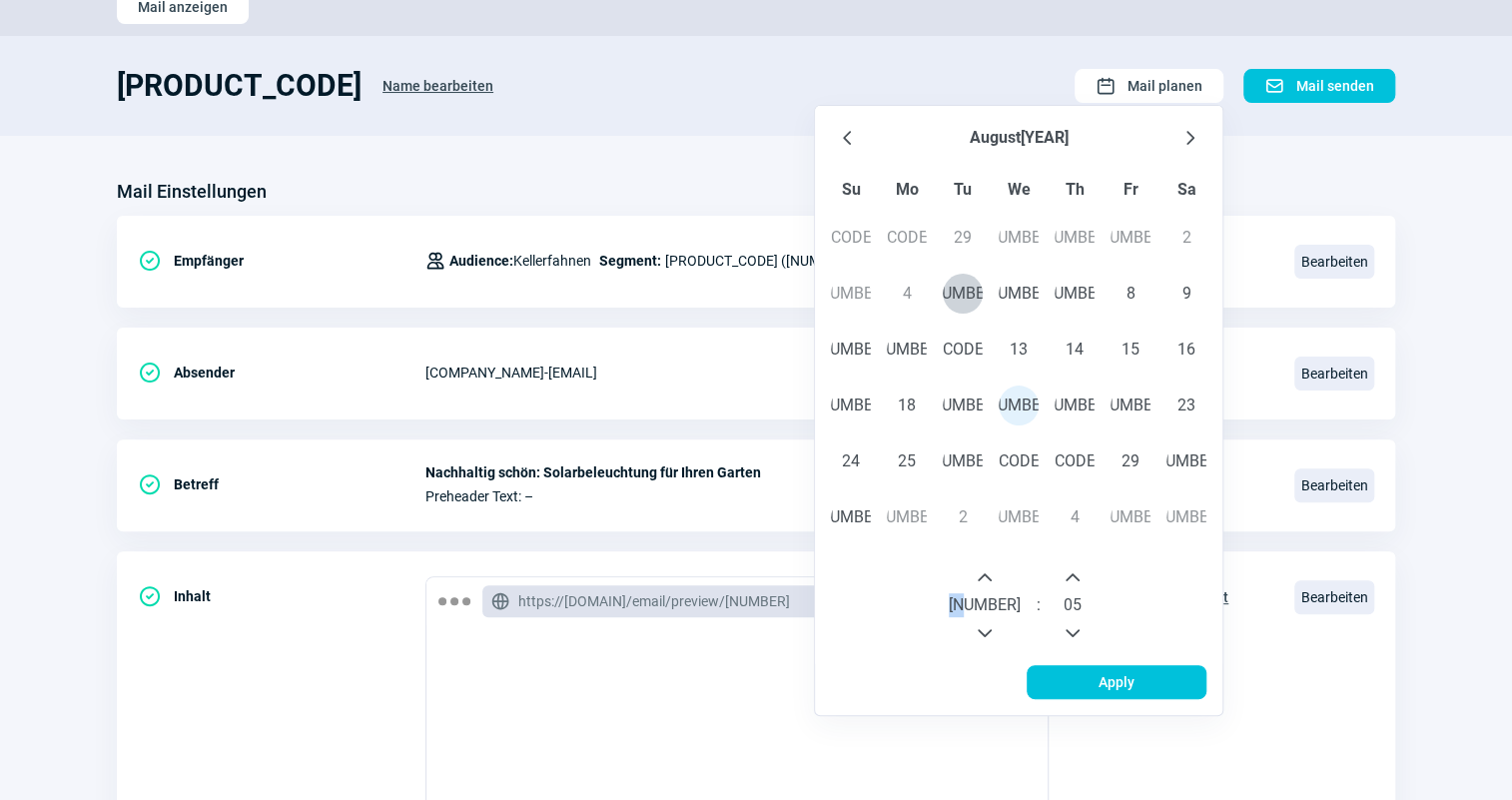 click 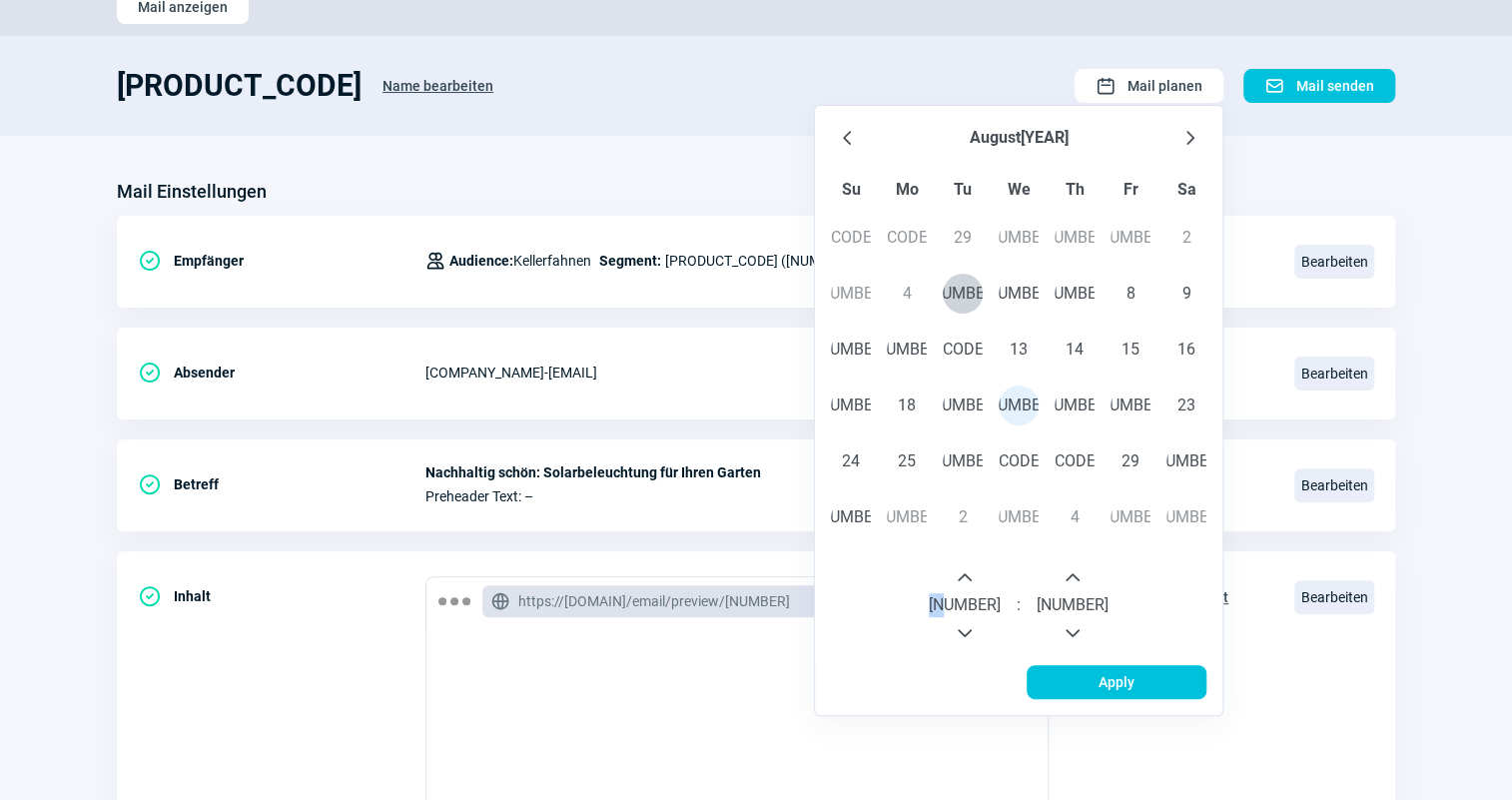 click 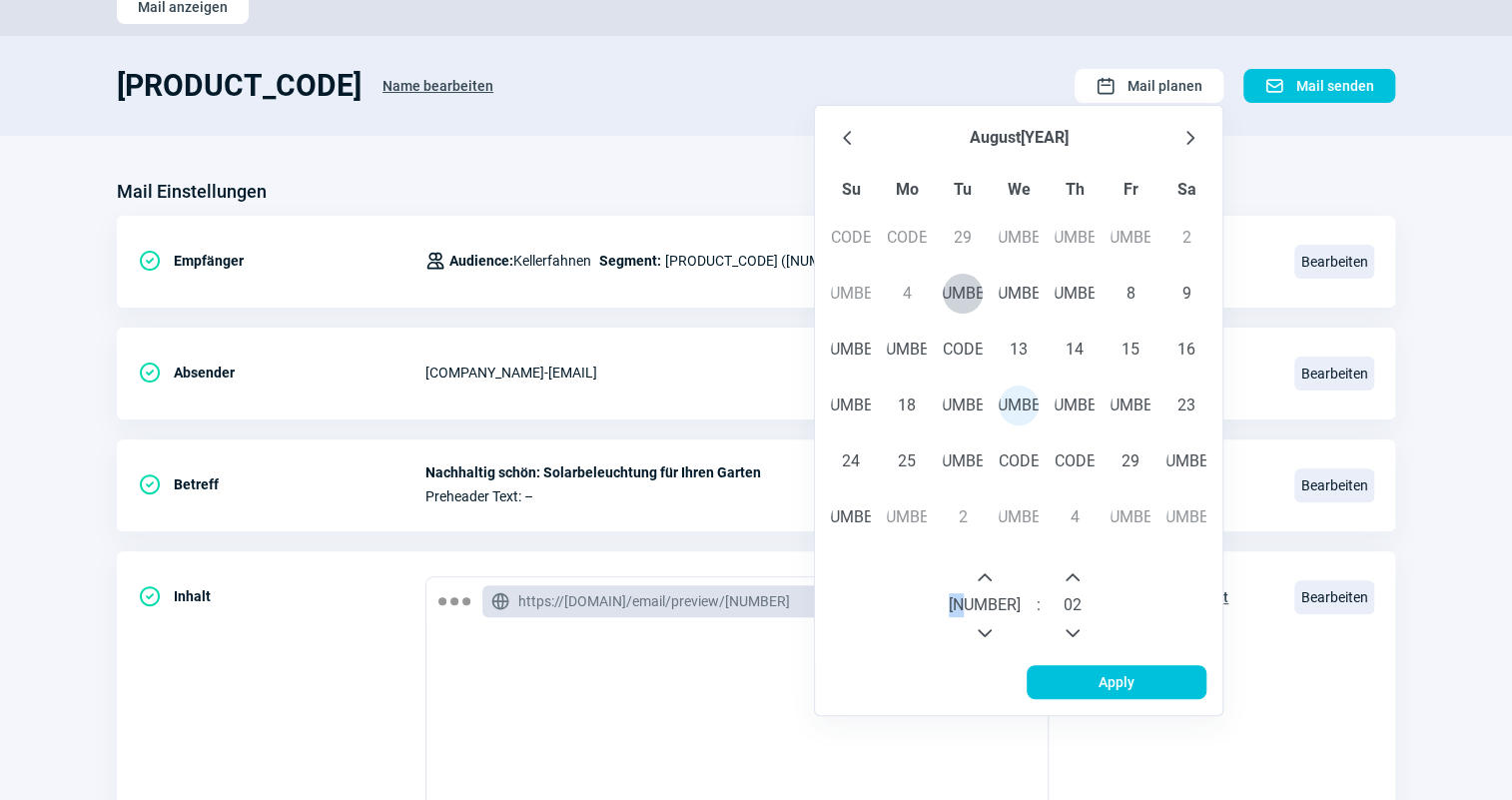 click 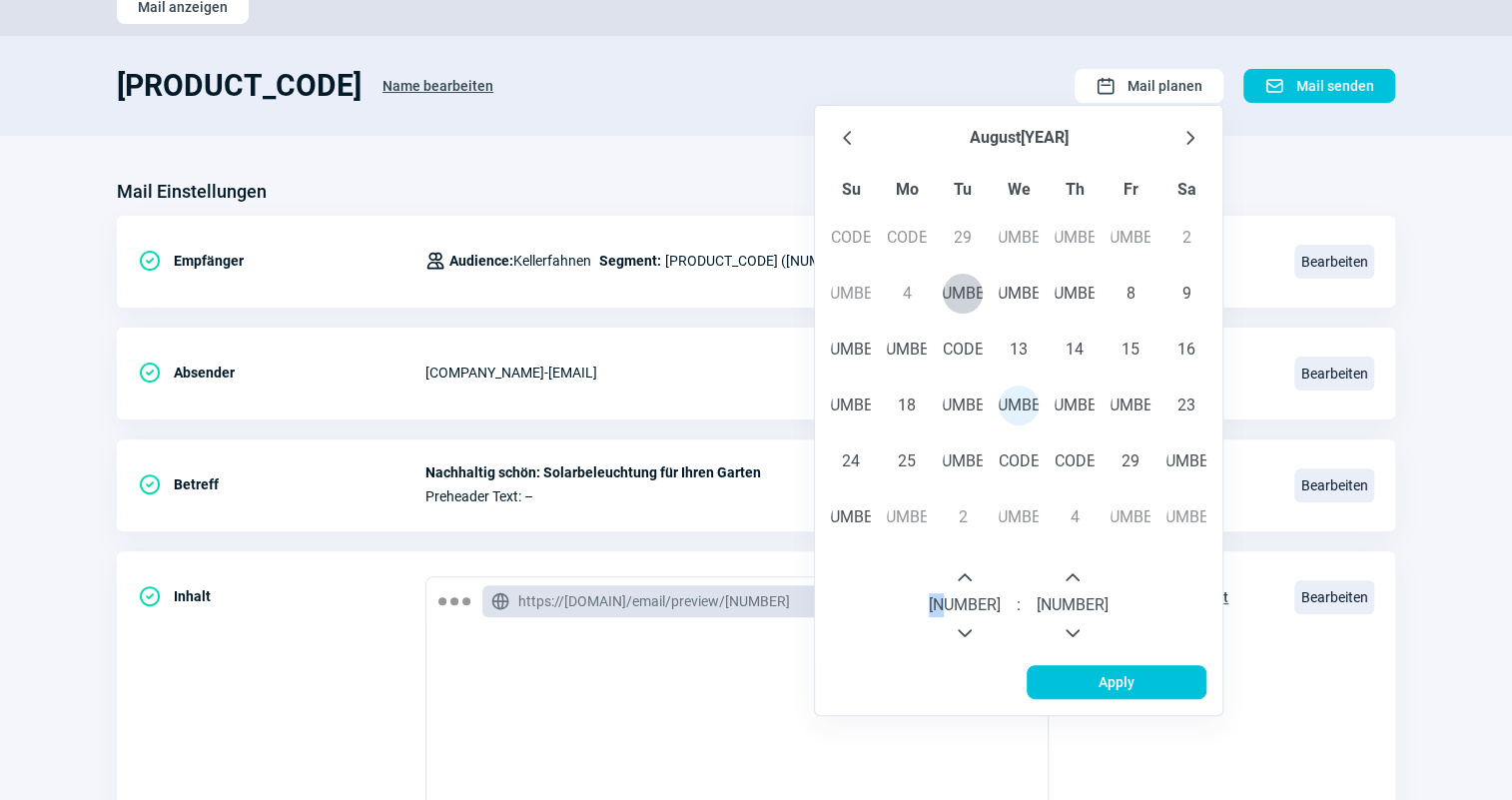 click 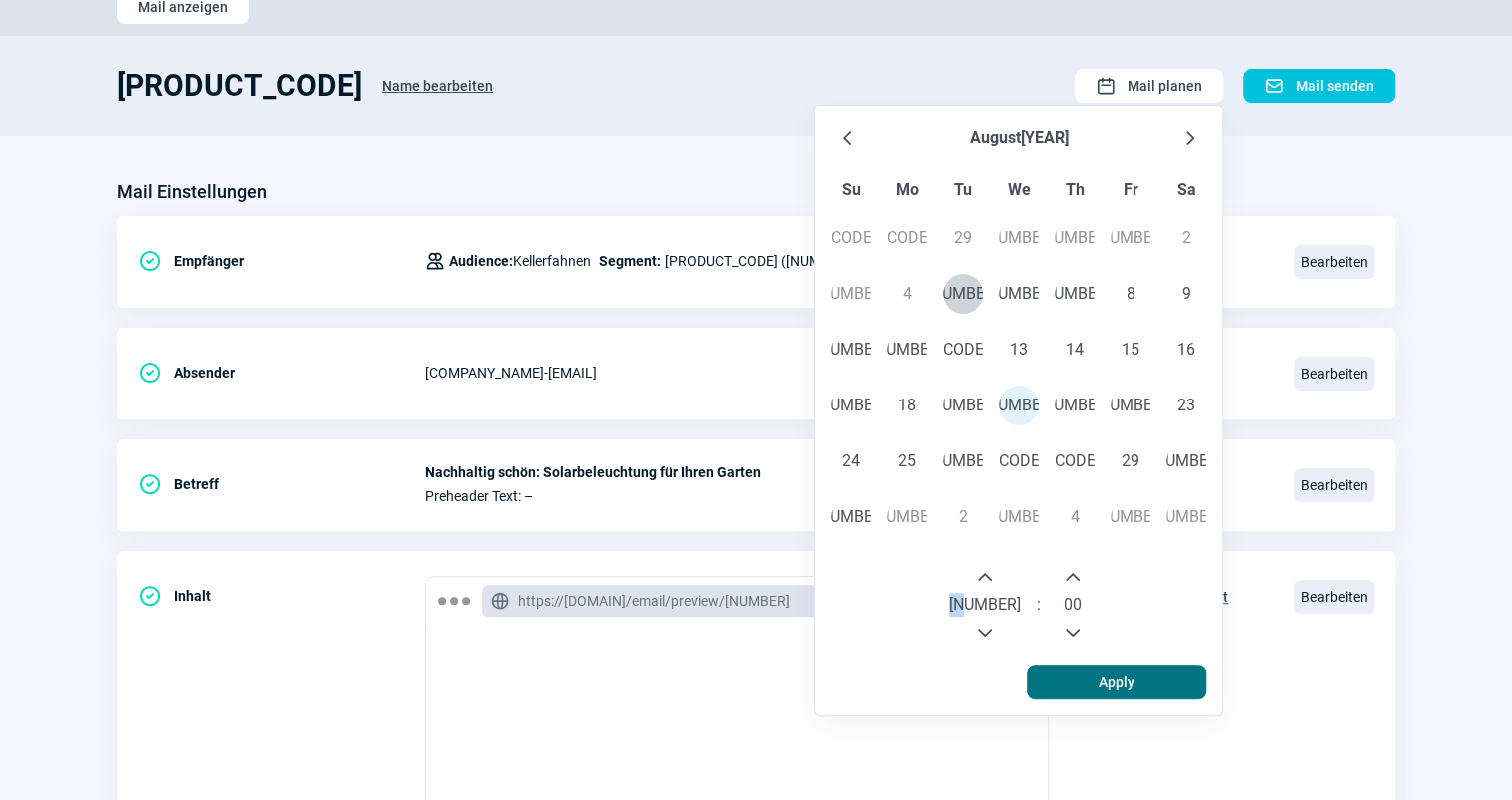 click on "Apply" at bounding box center [1117, 682] 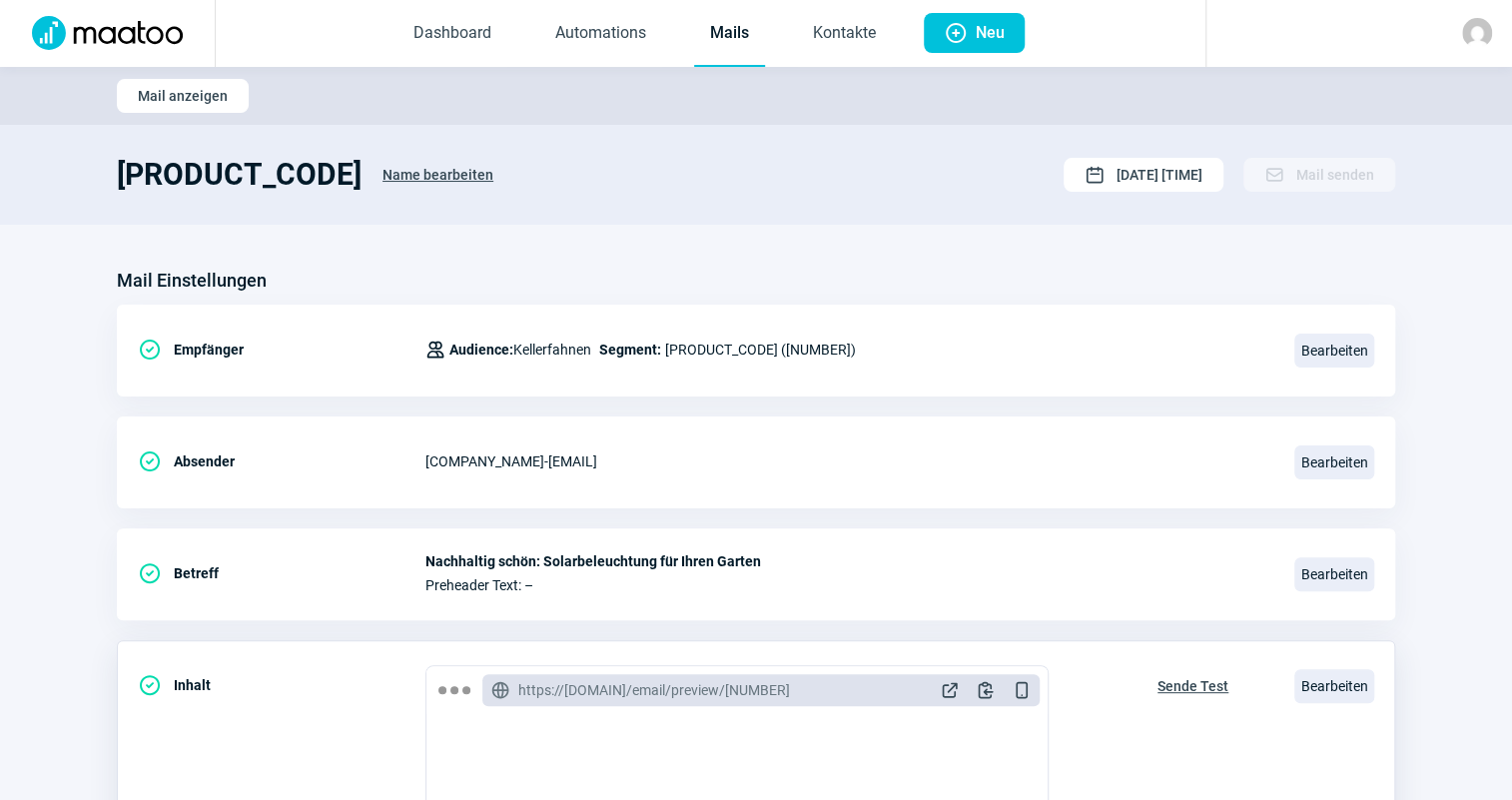 scroll, scrollTop: 0, scrollLeft: 0, axis: both 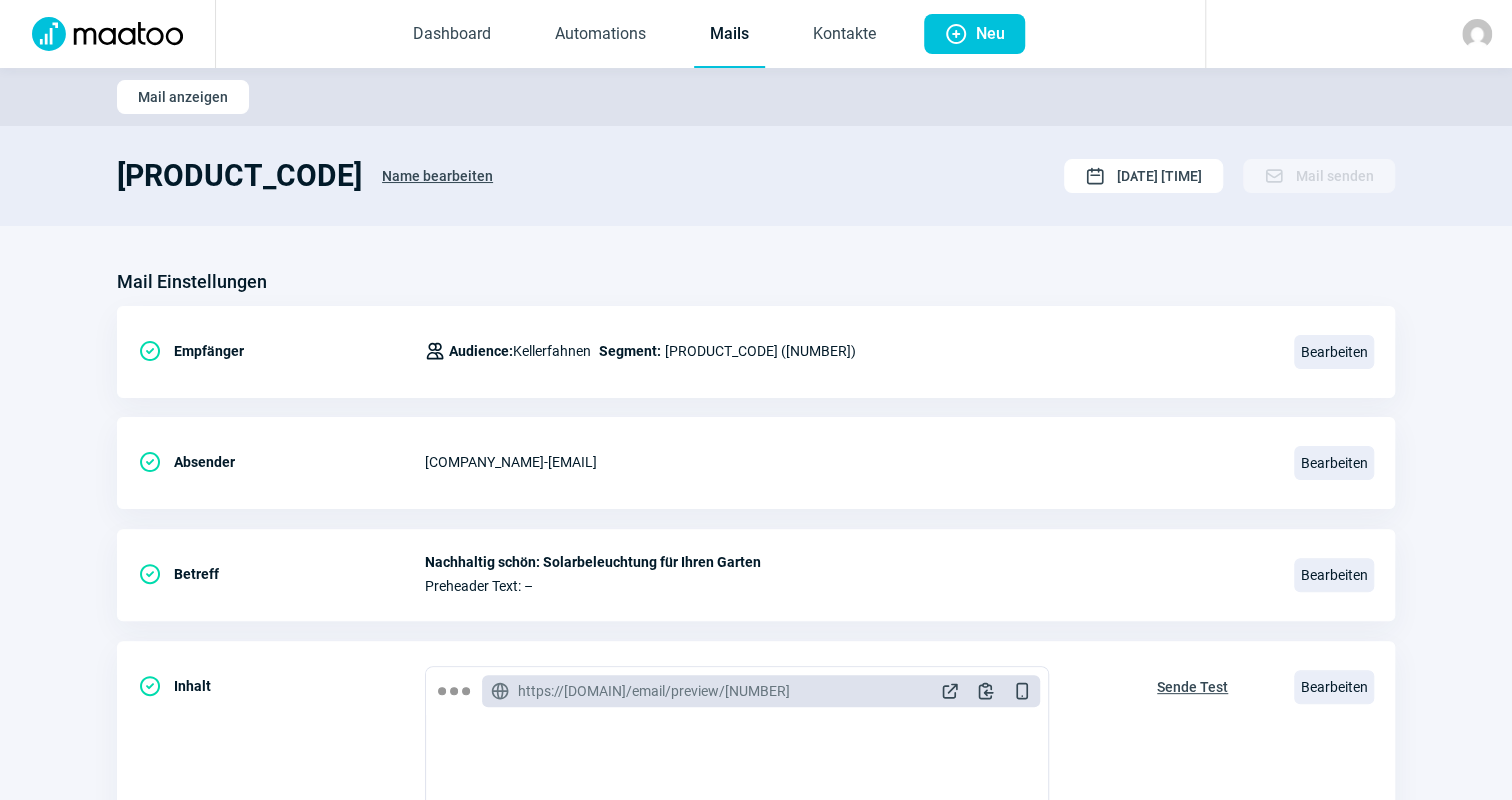 click on "Mails" 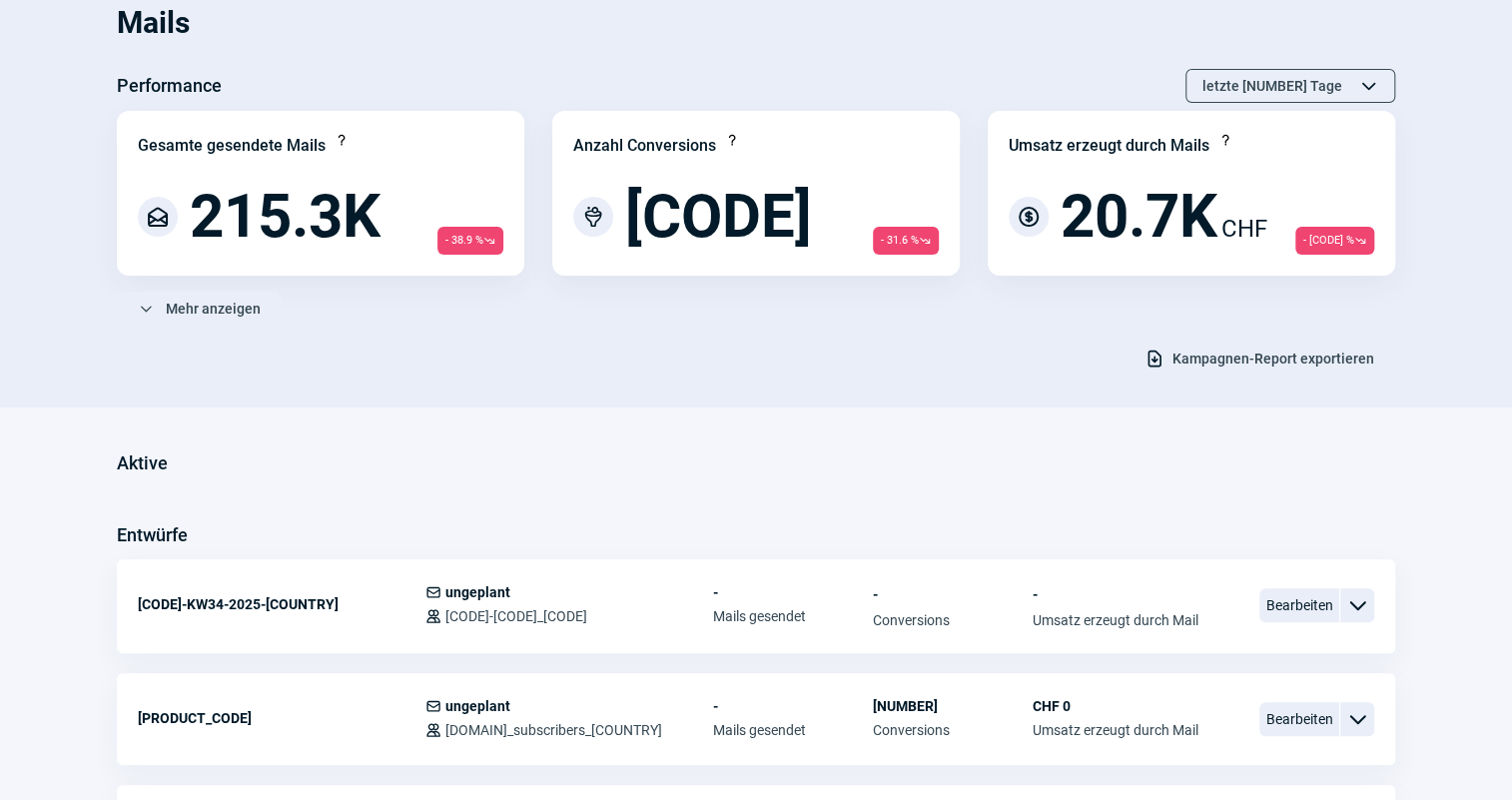 scroll, scrollTop: 181, scrollLeft: 0, axis: vertical 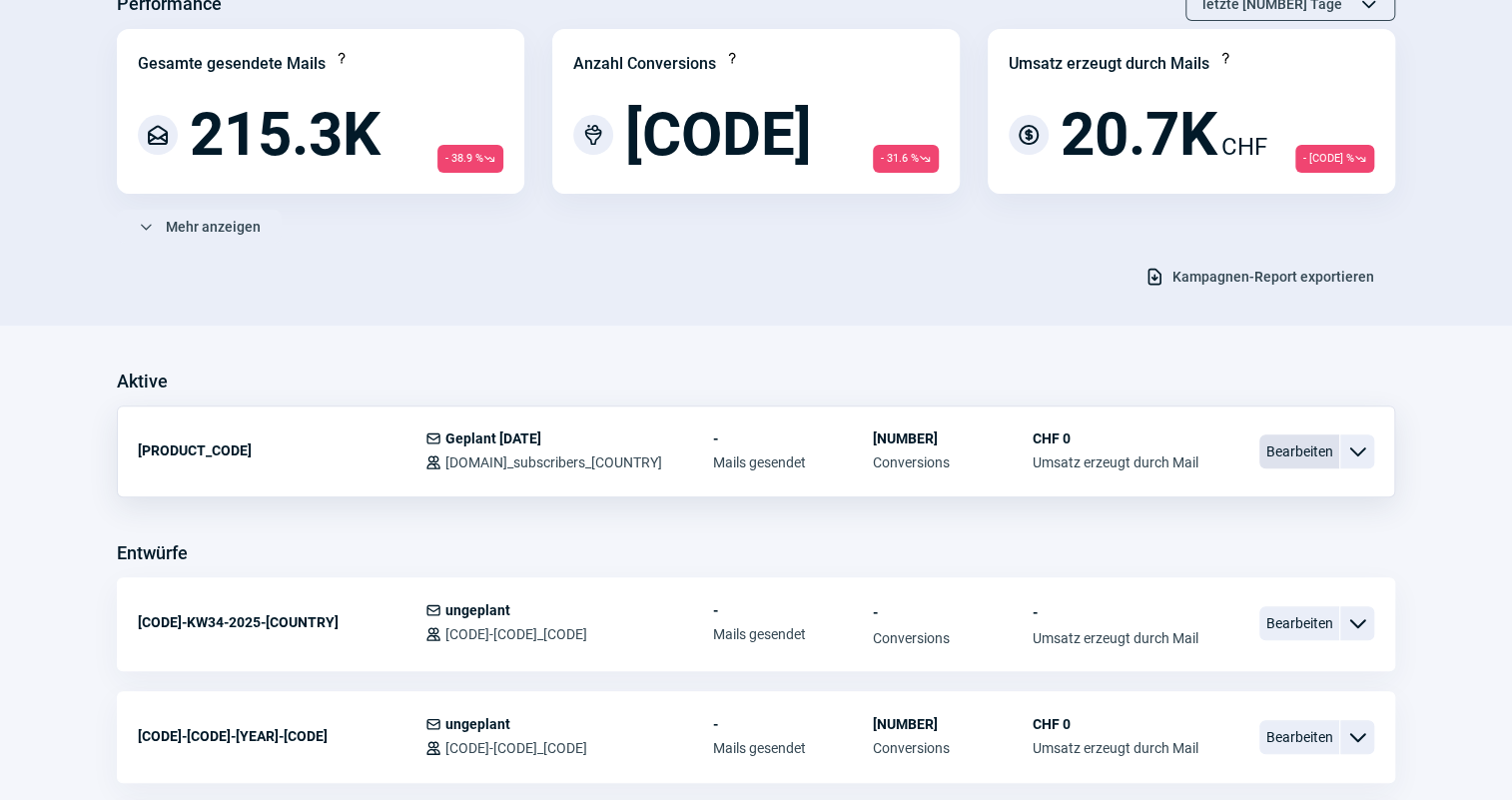 click on "Bearbeiten" at bounding box center [1299, 451] 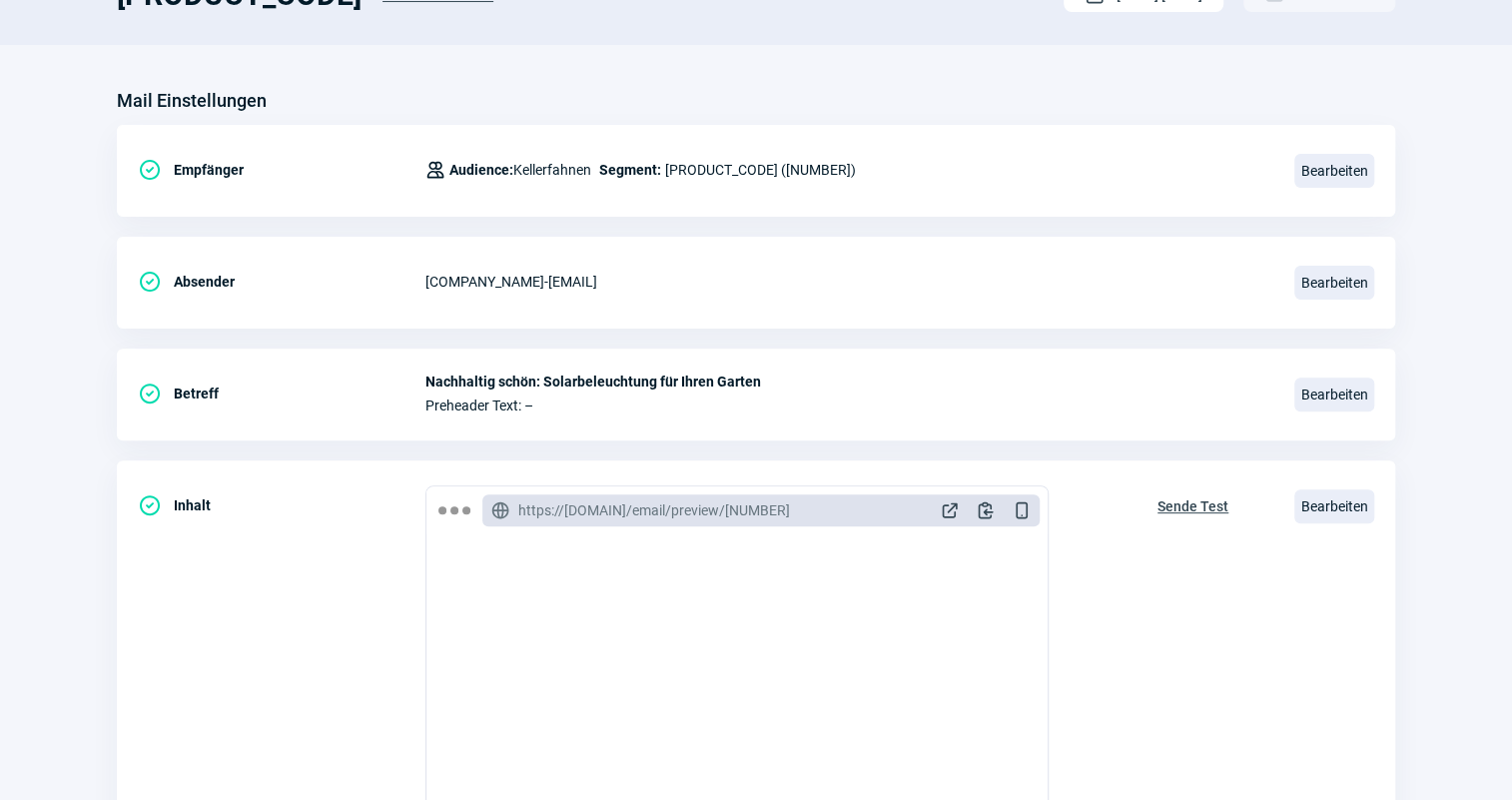 scroll, scrollTop: 0, scrollLeft: 0, axis: both 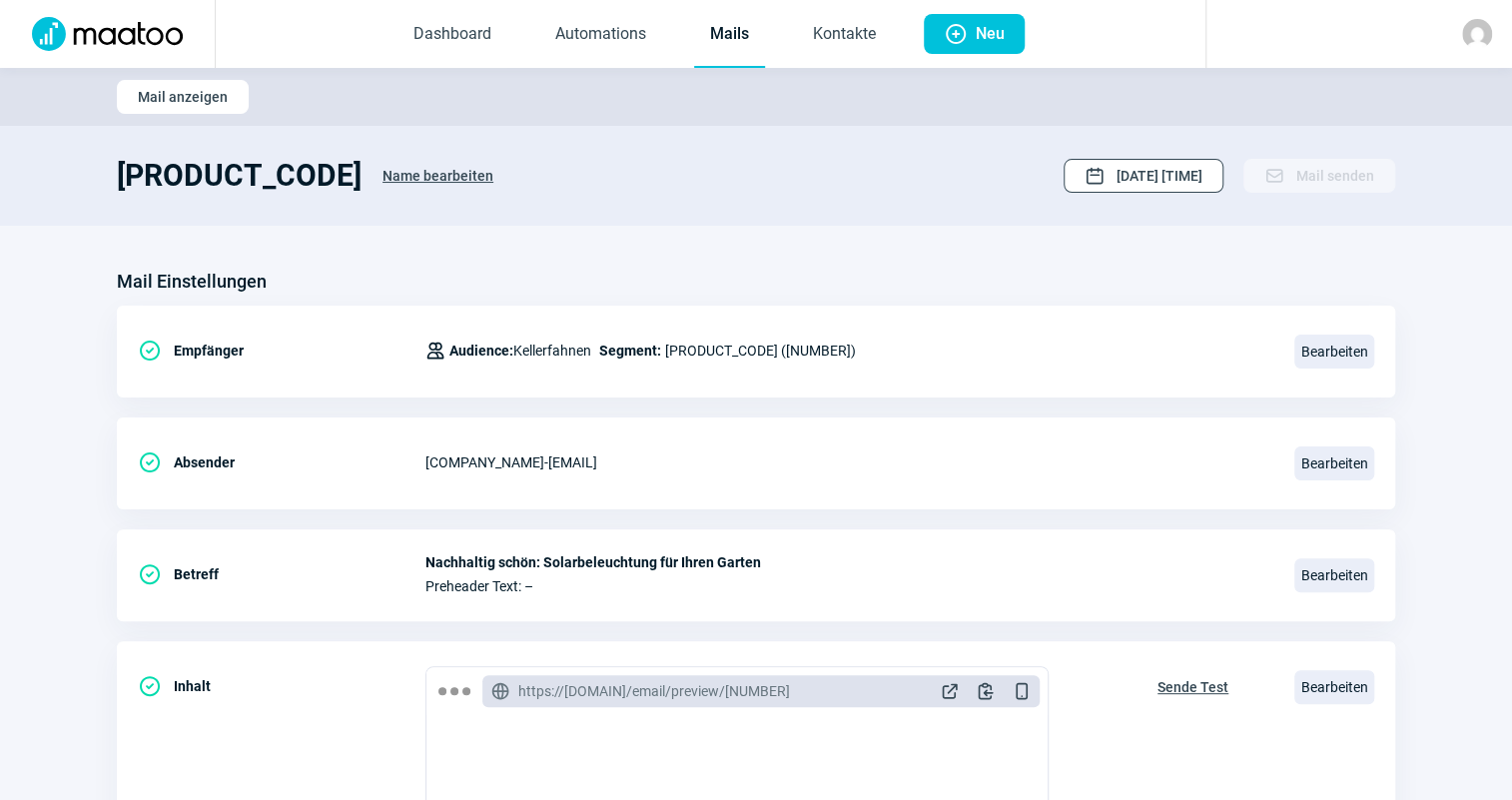 click on "[DATE] [TIME]" 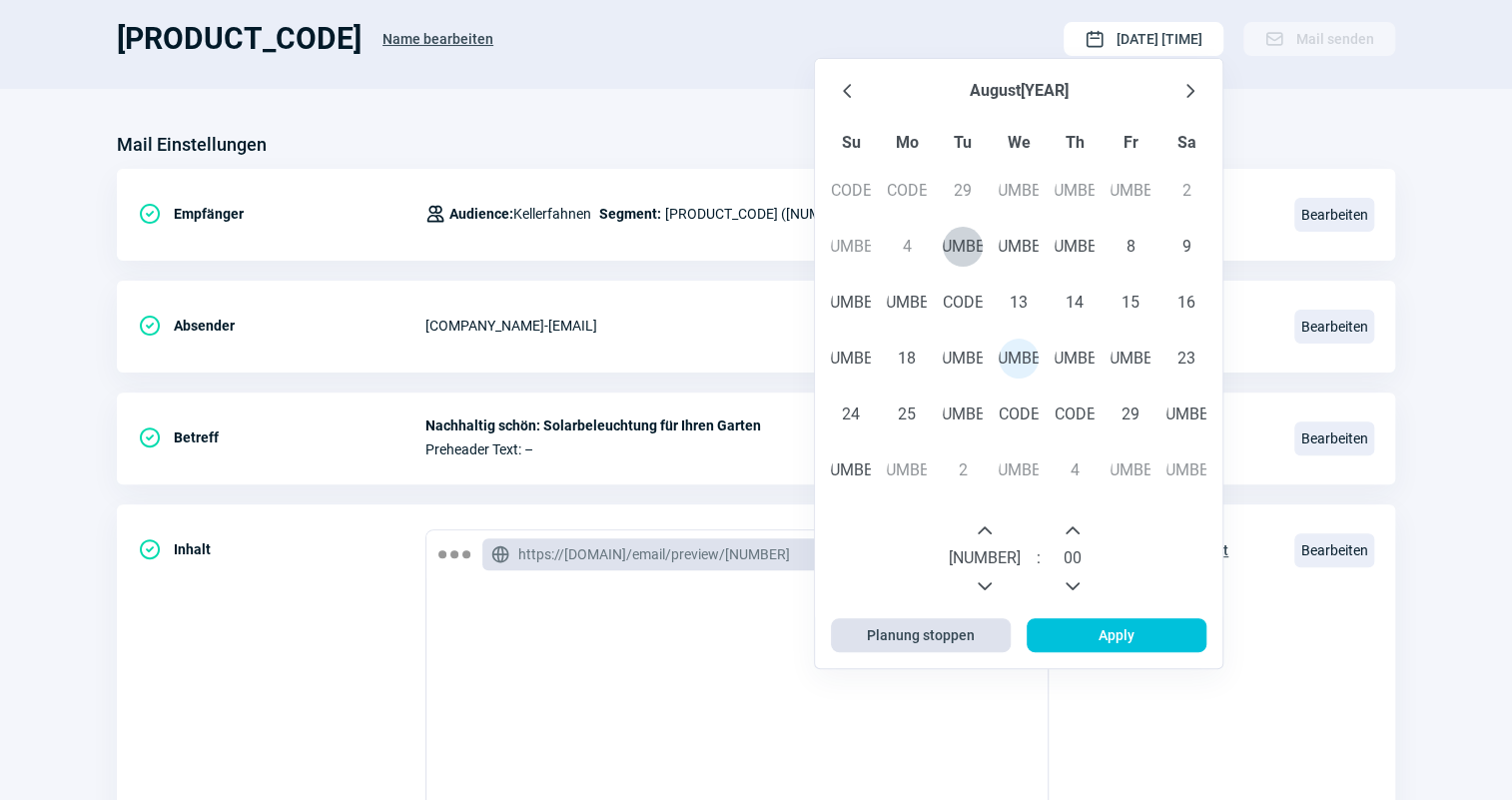 scroll, scrollTop: 181, scrollLeft: 0, axis: vertical 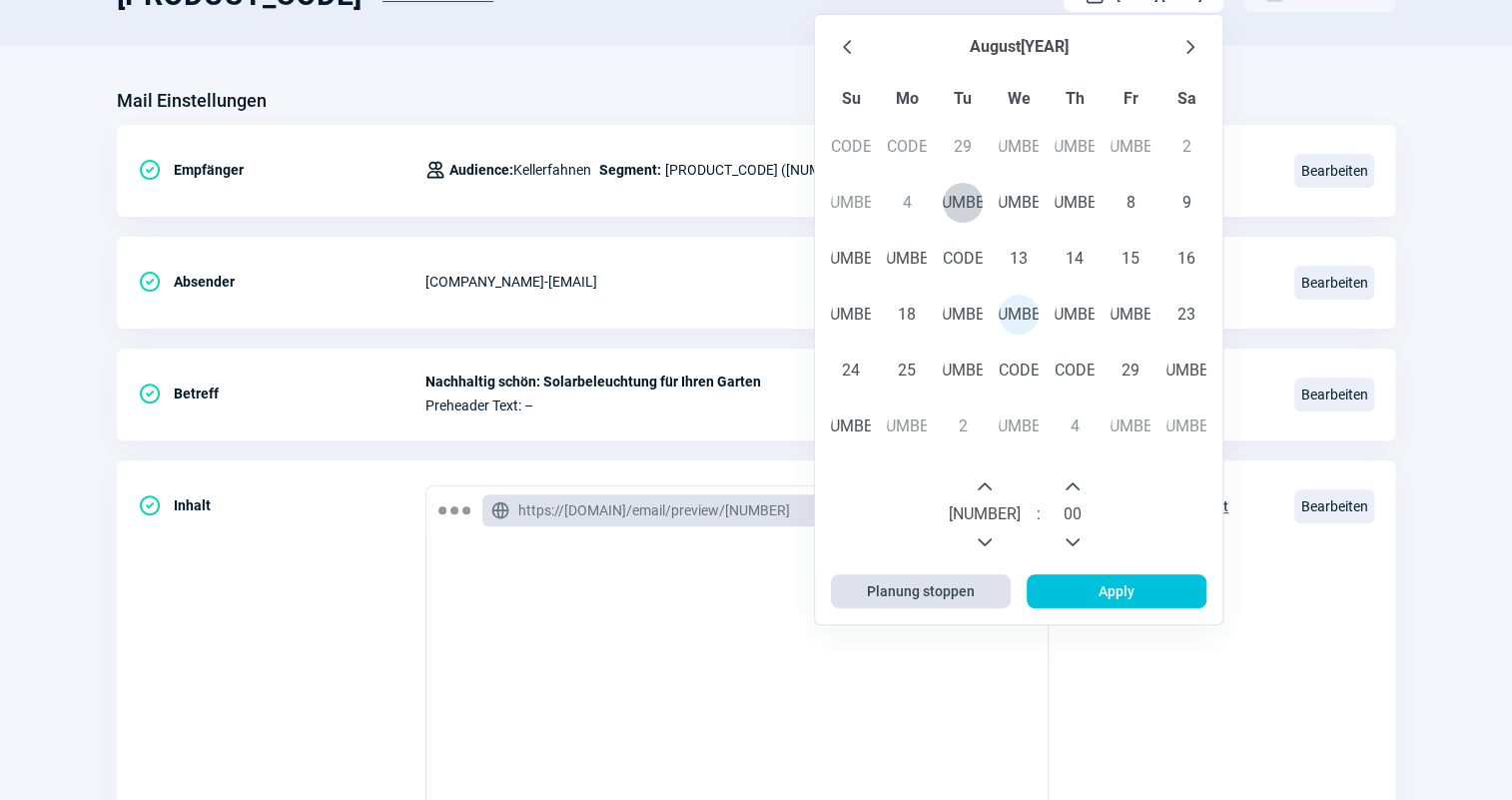 click on "Planung stoppen" 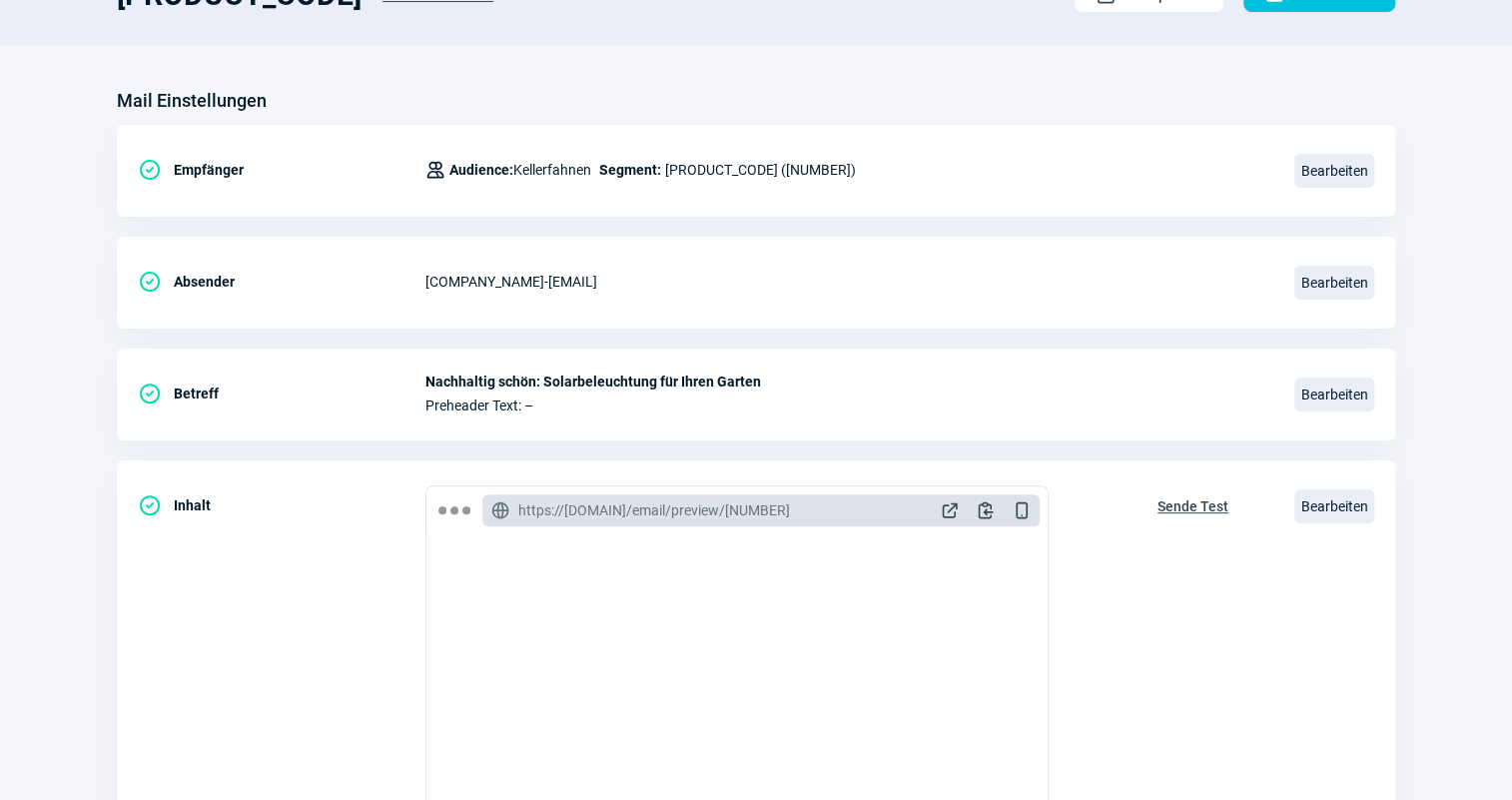 scroll, scrollTop: 0, scrollLeft: 0, axis: both 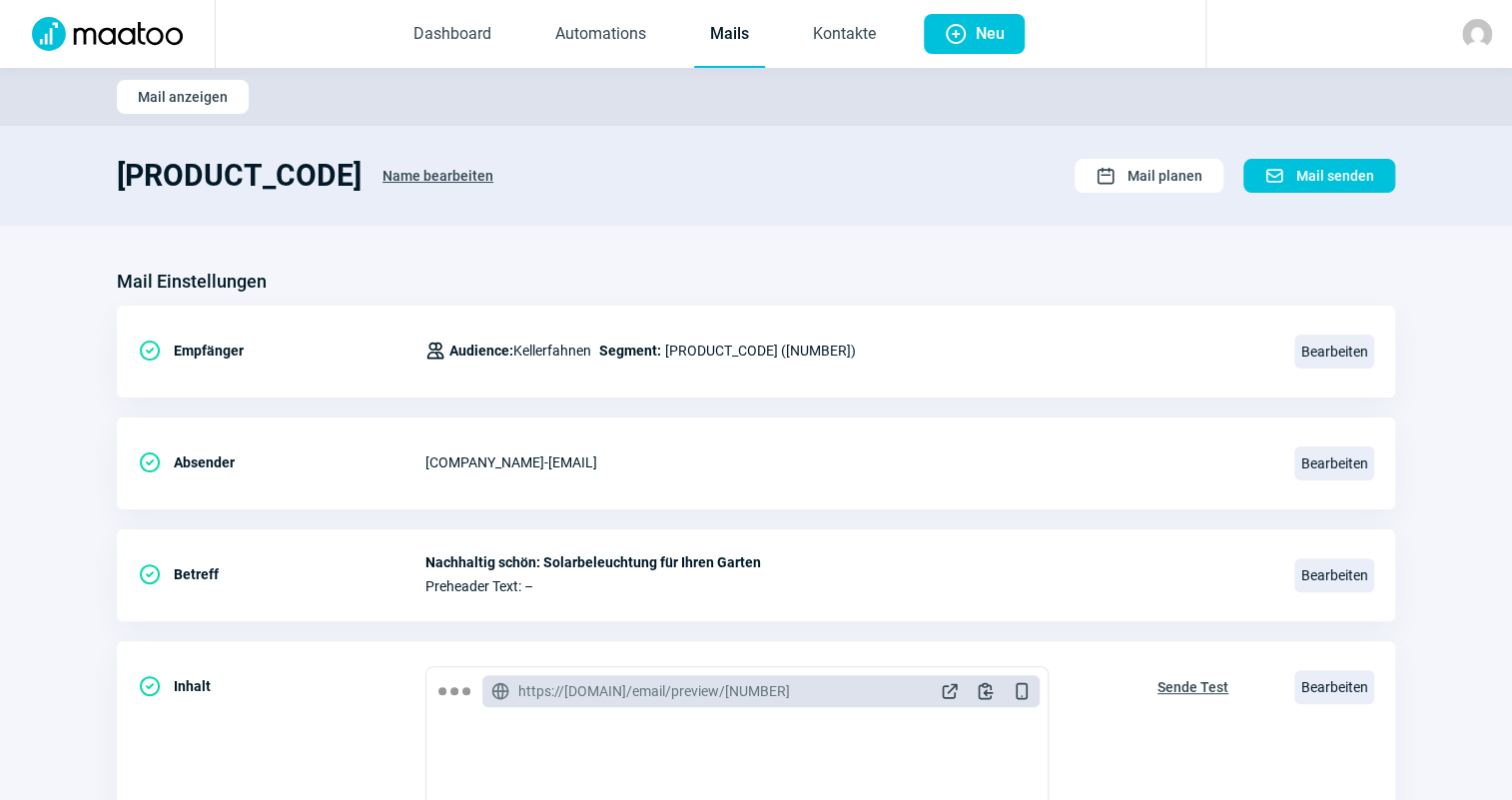 click on "Mails" 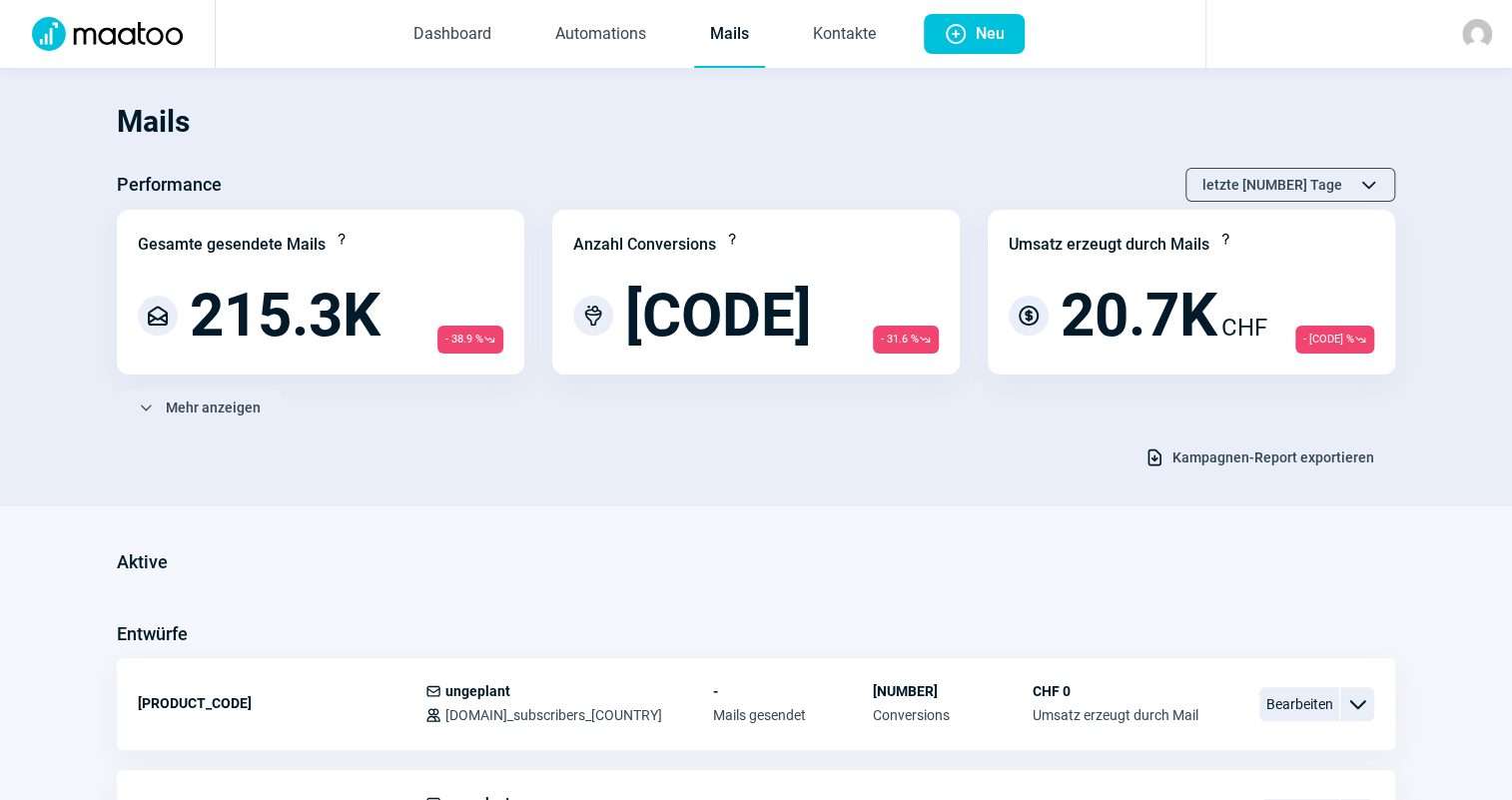 click on "Mails" 